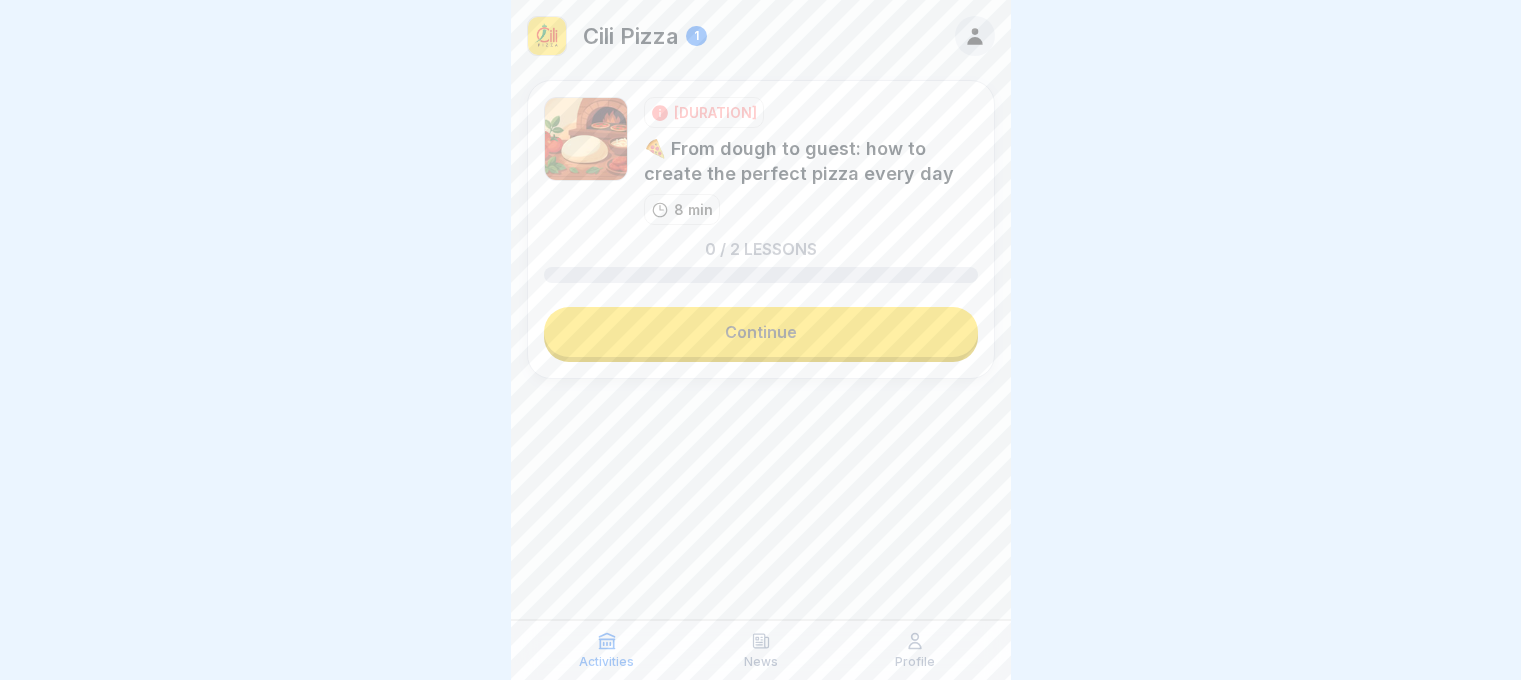 scroll, scrollTop: 0, scrollLeft: 0, axis: both 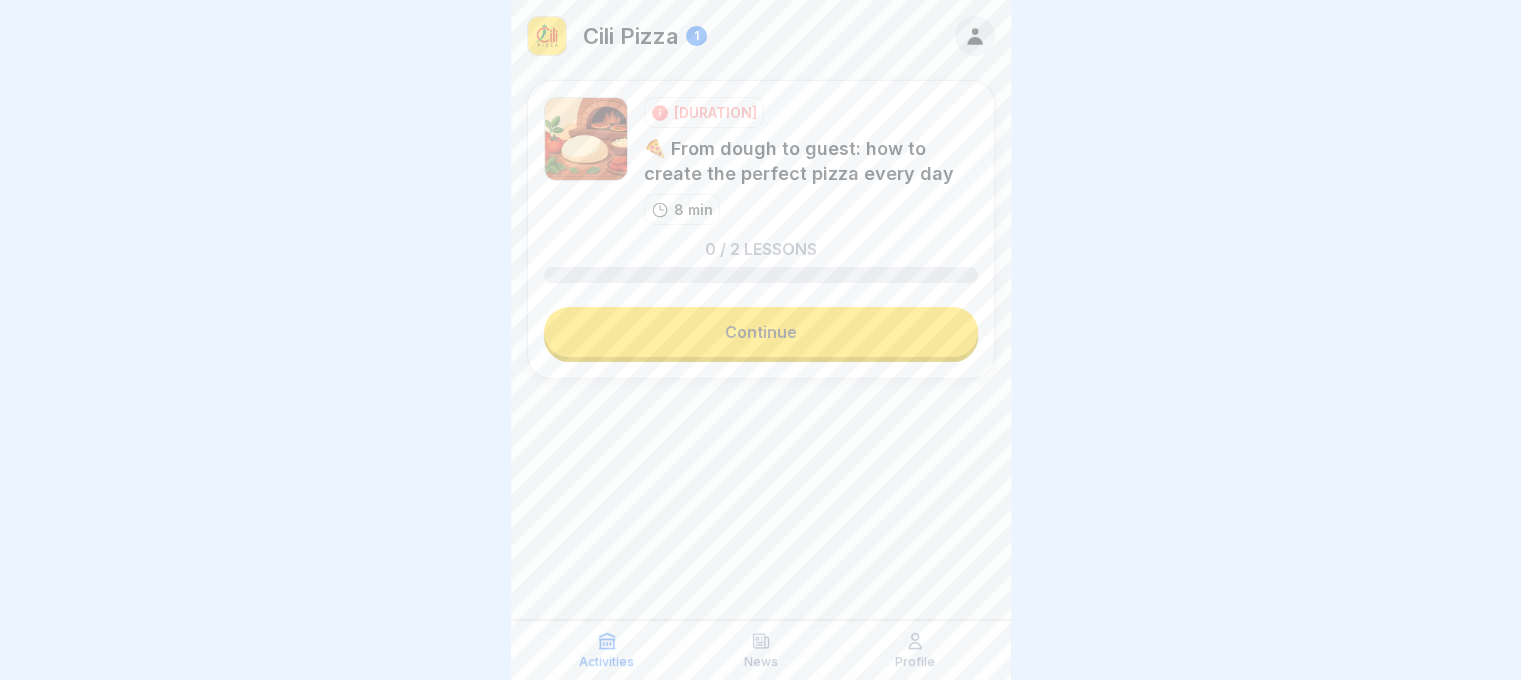 click on "Continue" at bounding box center (761, 332) 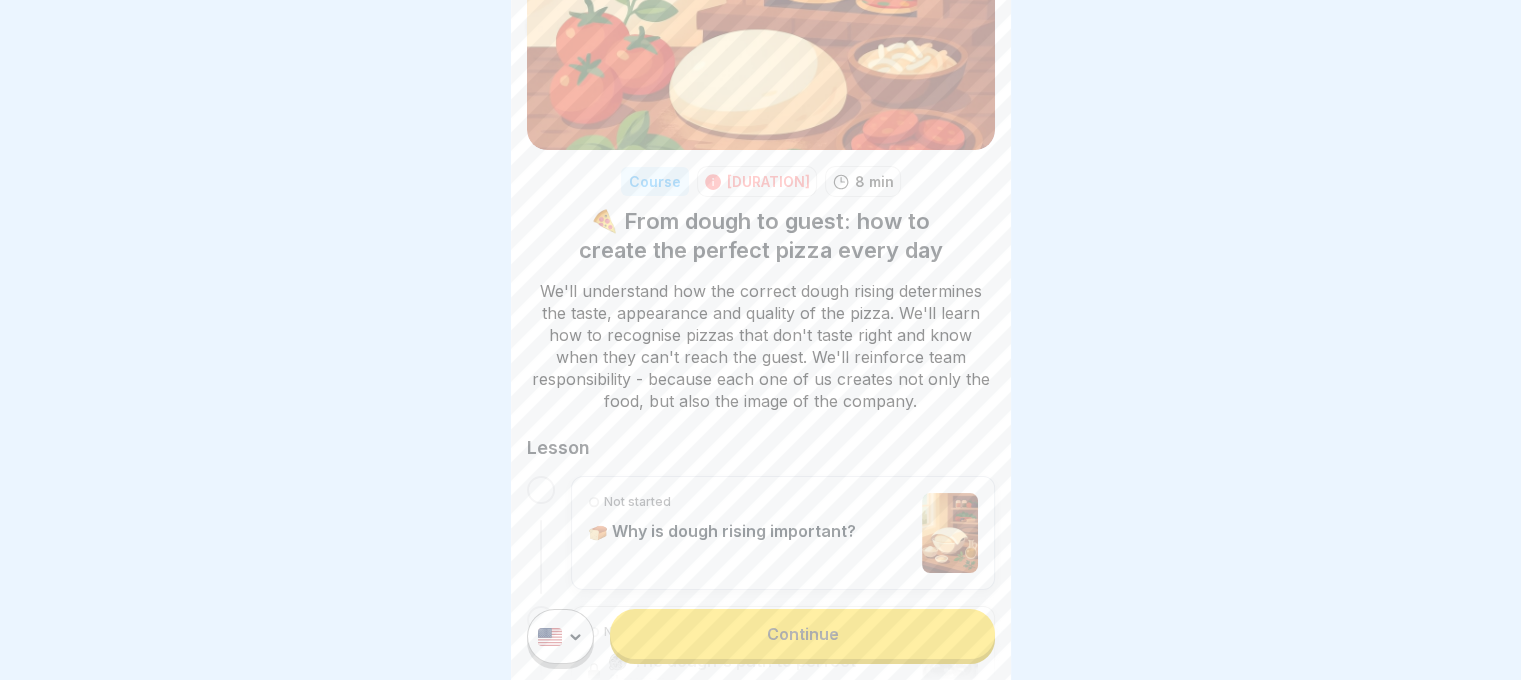 scroll, scrollTop: 271, scrollLeft: 0, axis: vertical 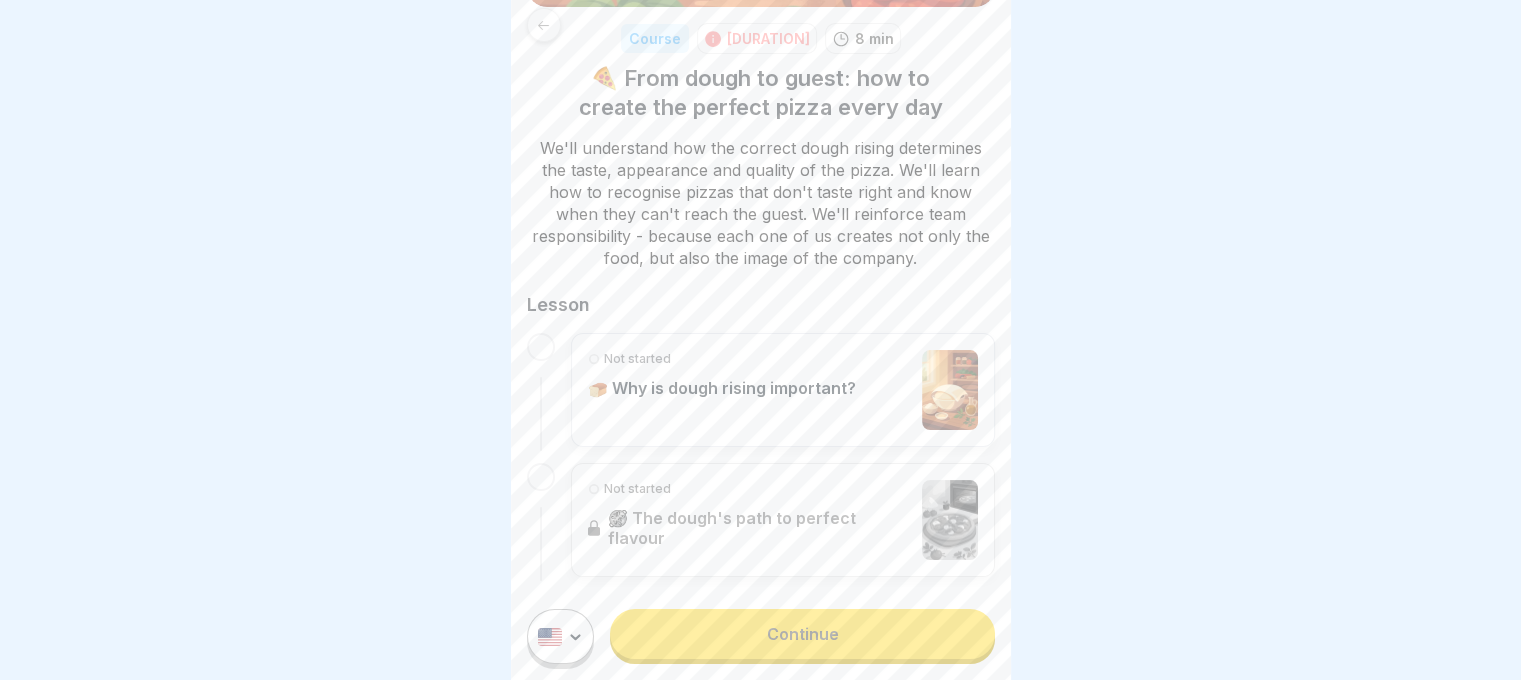 click on "Continue" at bounding box center (802, 634) 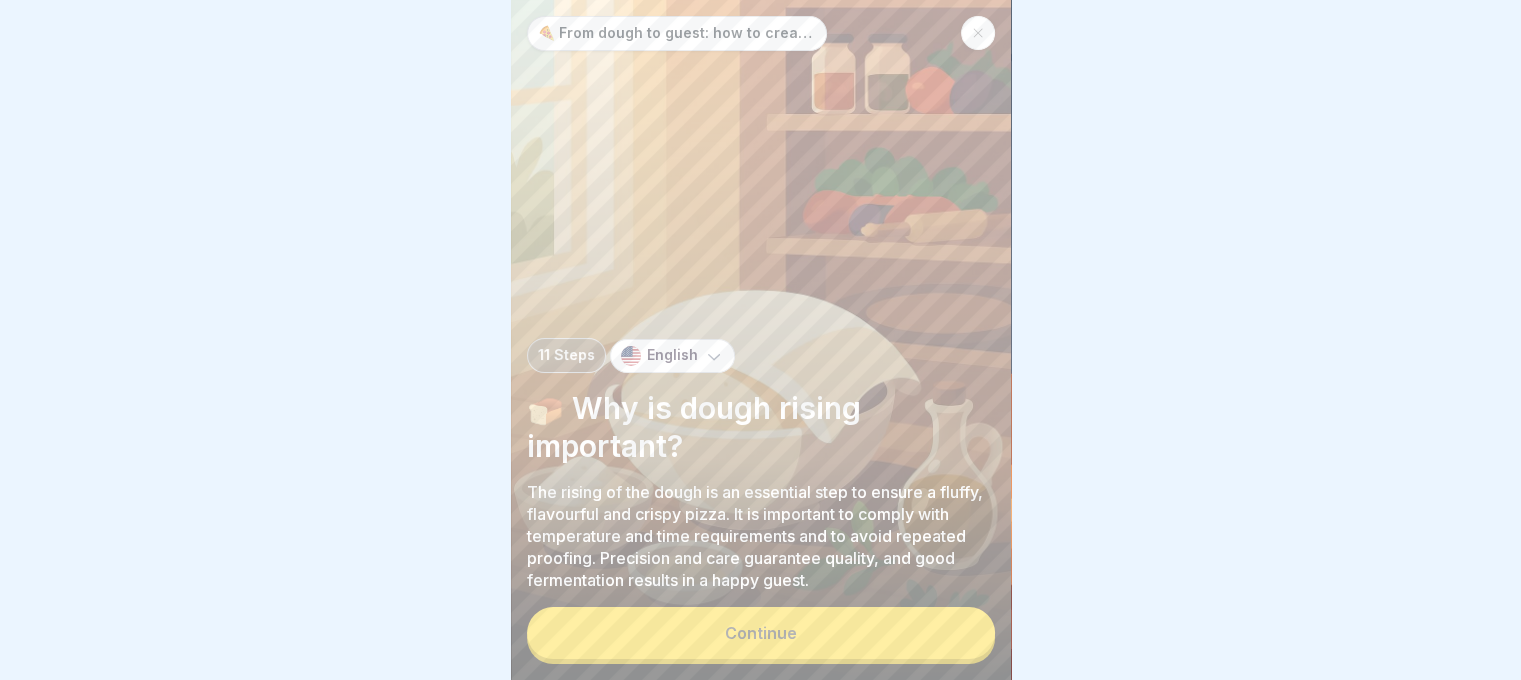 click on "Continue" at bounding box center [761, 633] 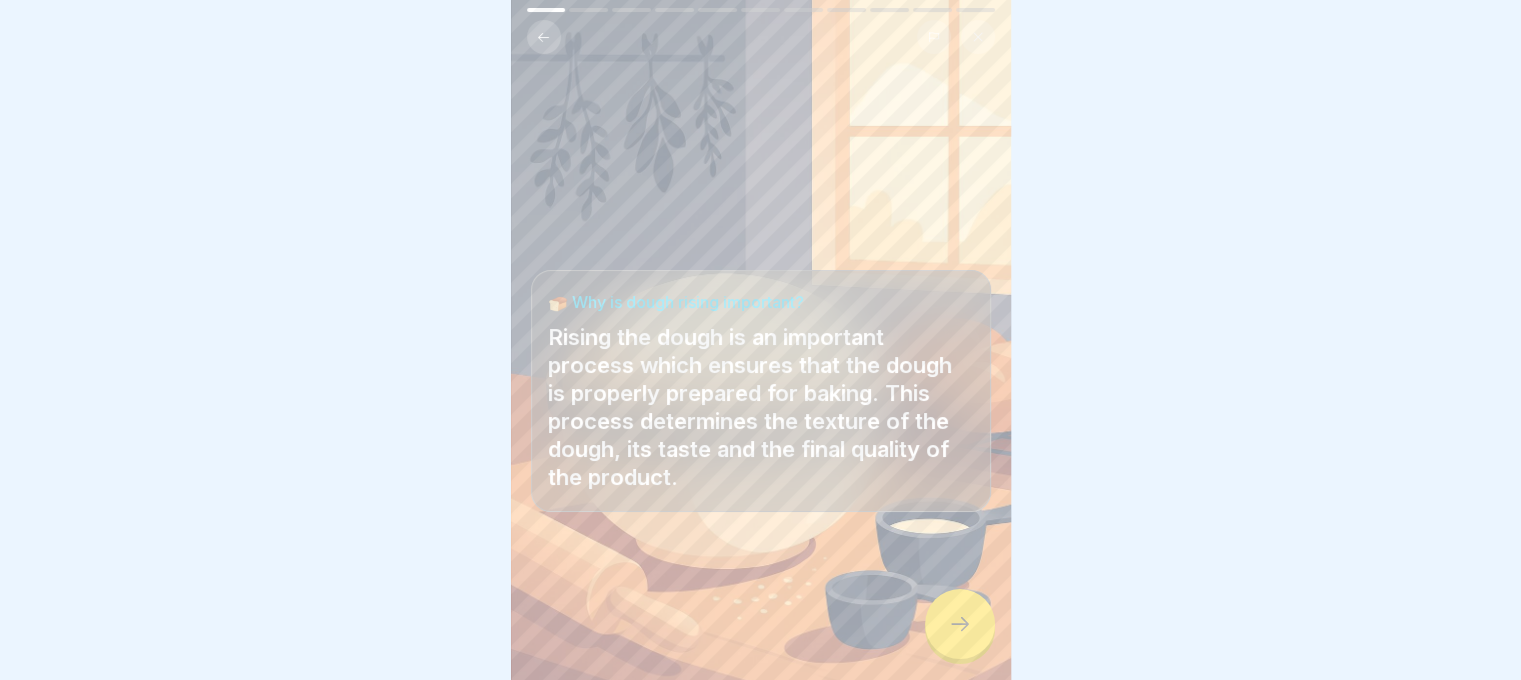 click at bounding box center [960, 624] 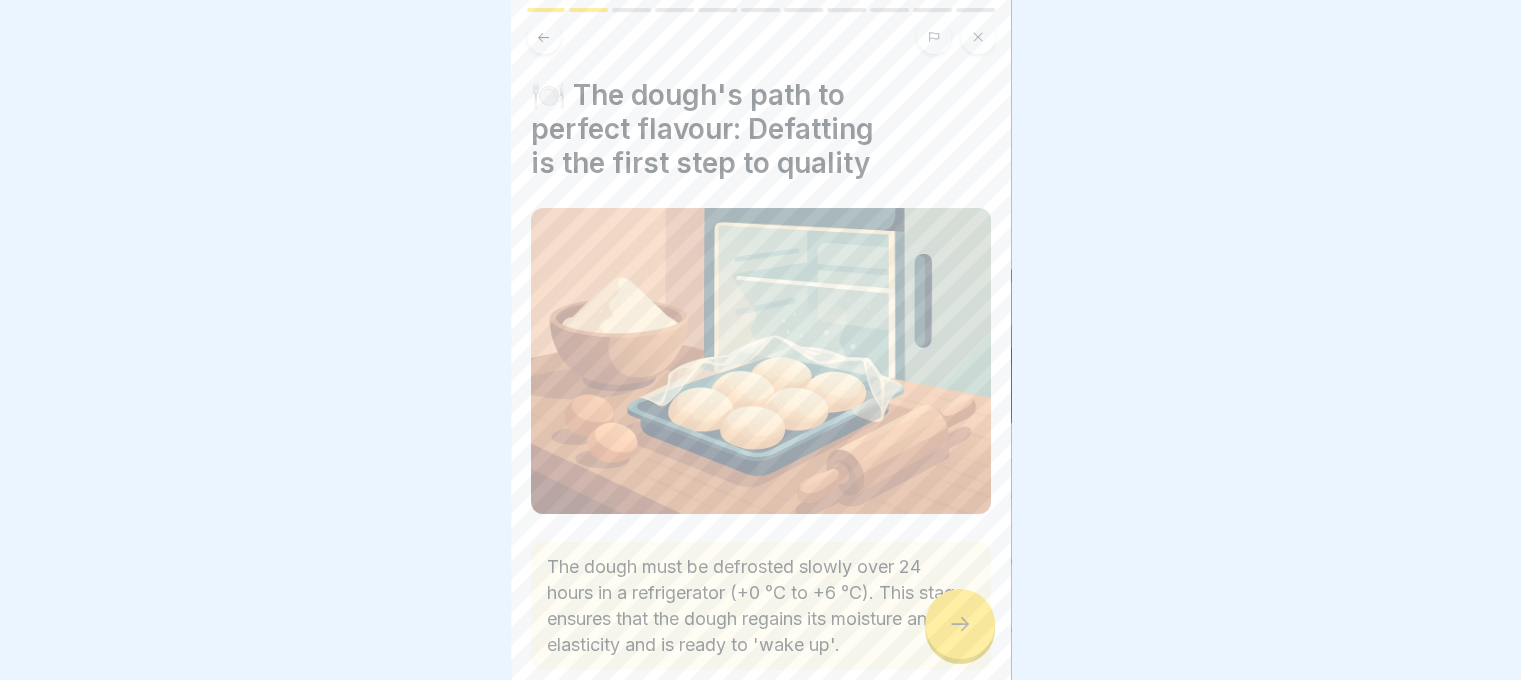 click at bounding box center (960, 624) 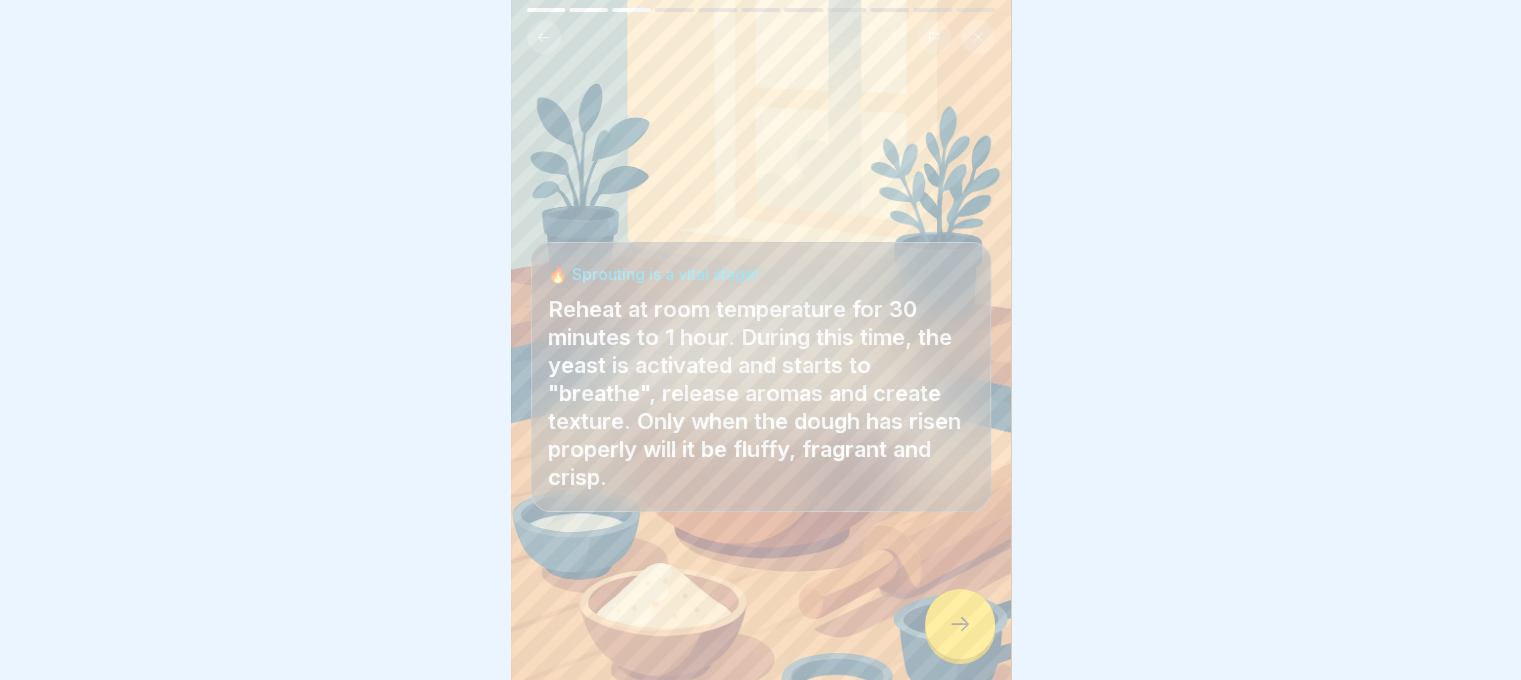 click at bounding box center [960, 624] 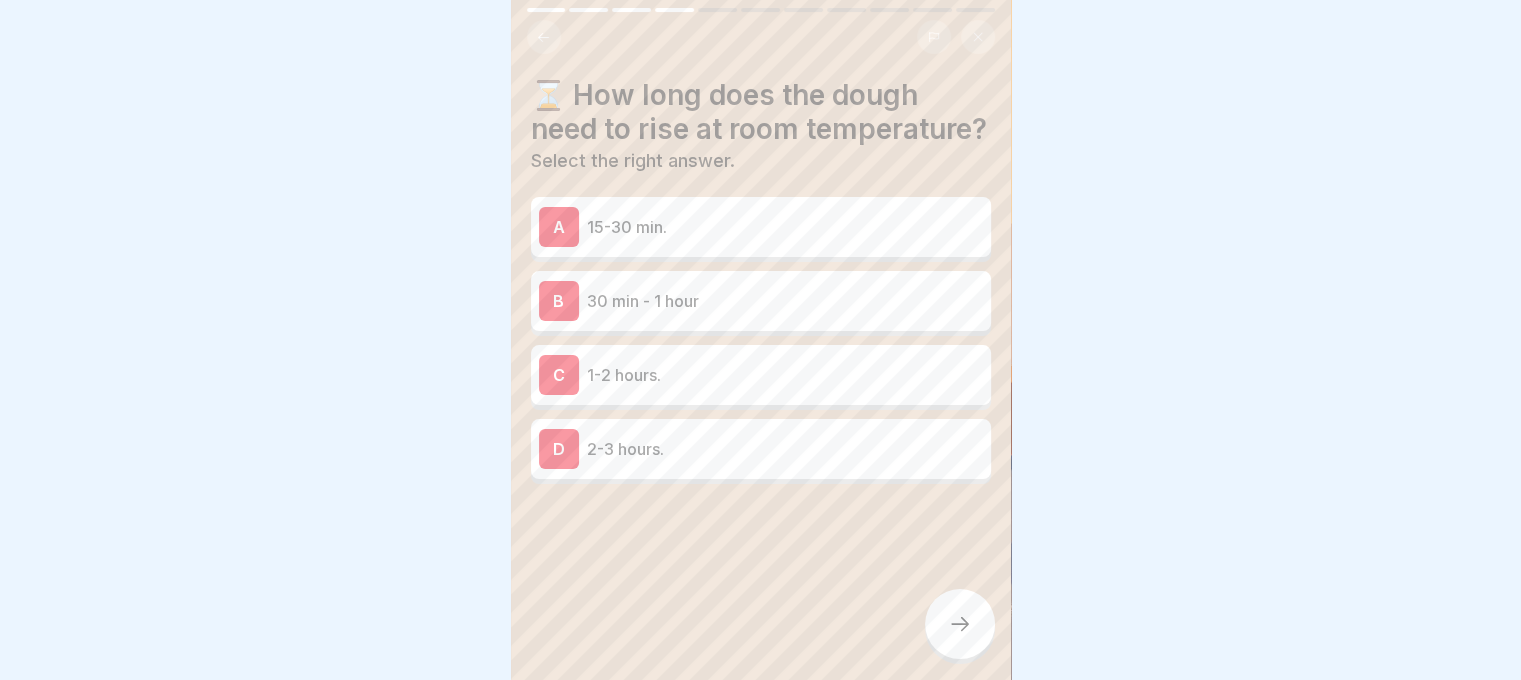 click on "[DURATION]" at bounding box center (761, 301) 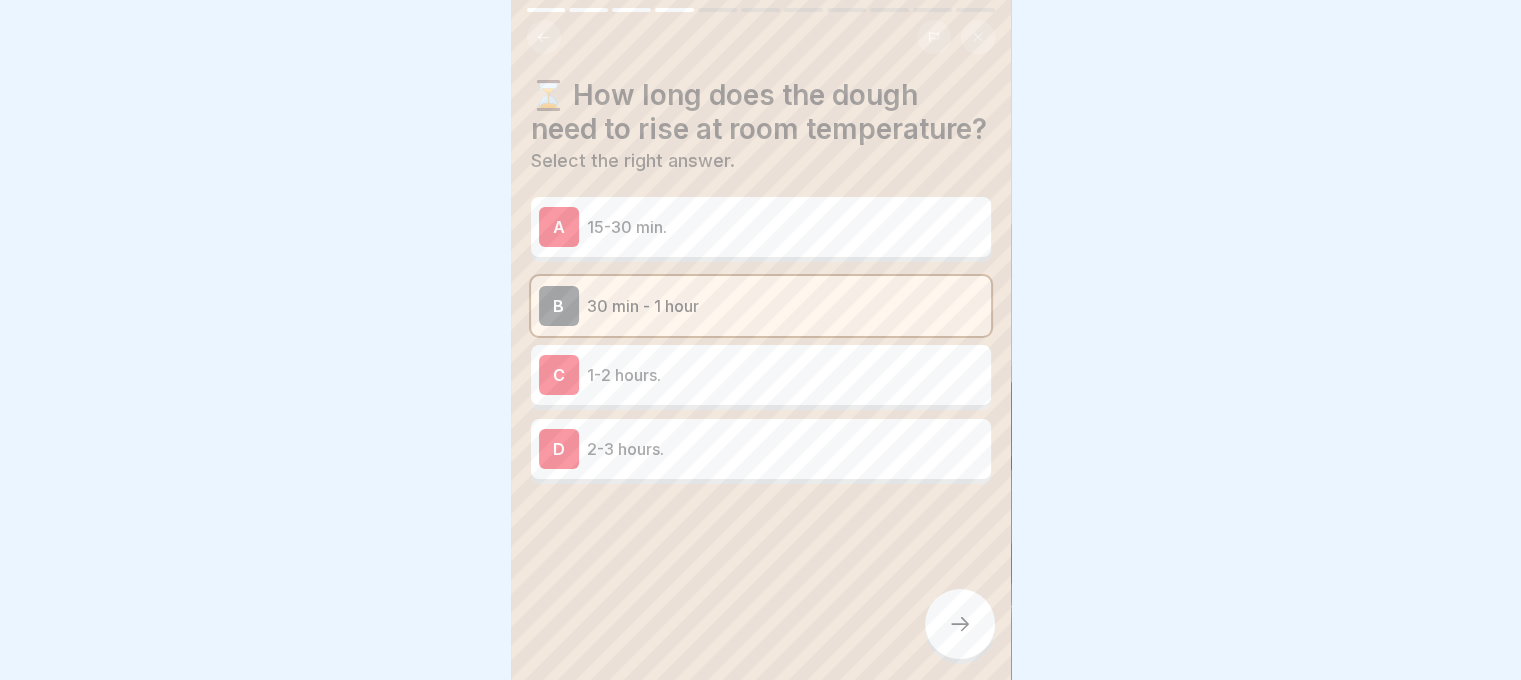 click at bounding box center [960, 624] 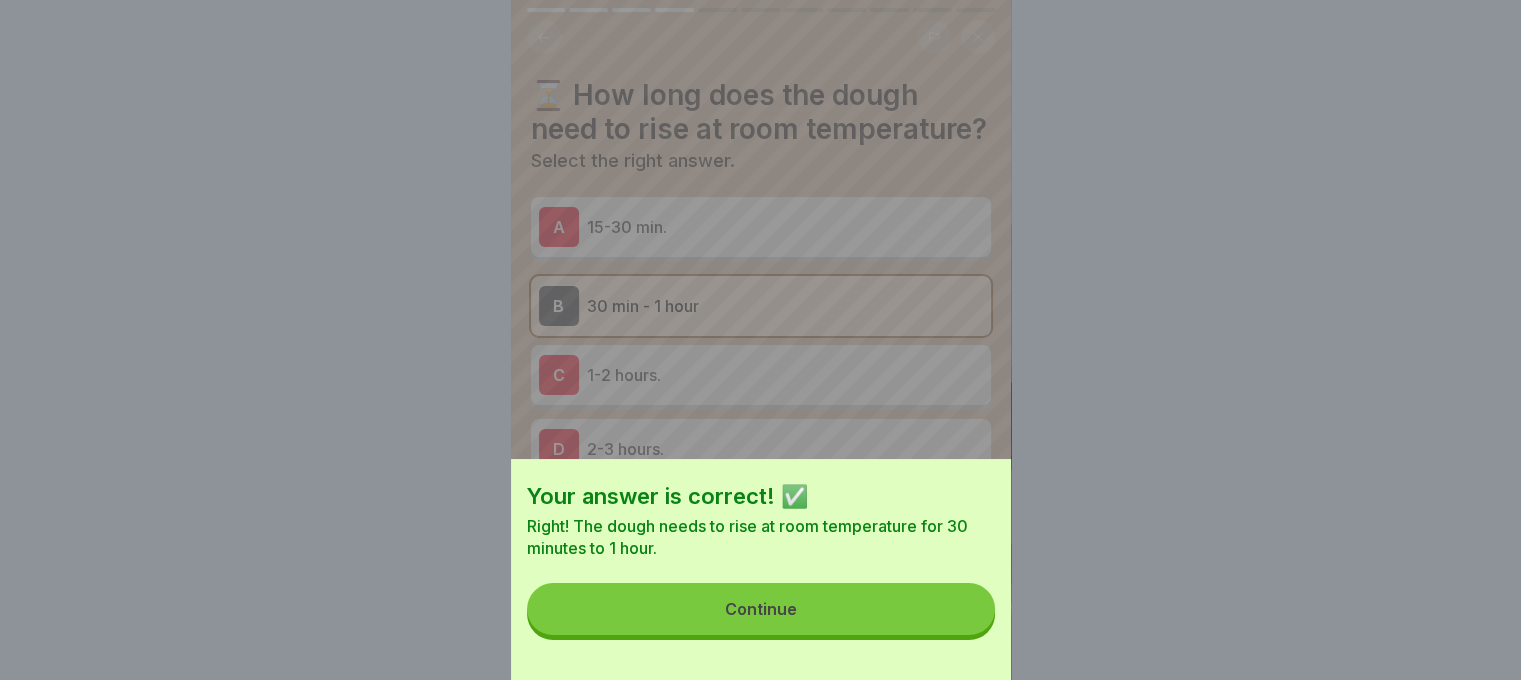 click on "Continue" at bounding box center [761, 609] 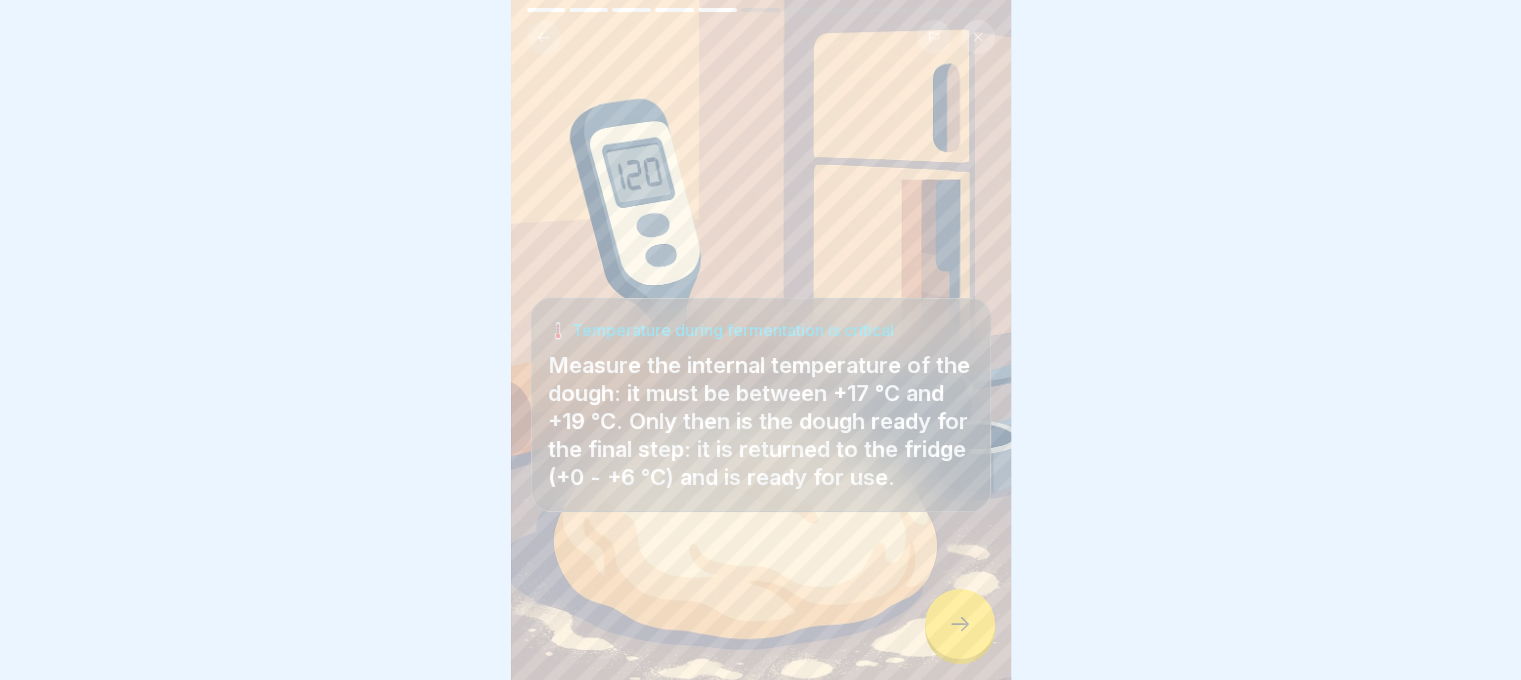 click at bounding box center [960, 624] 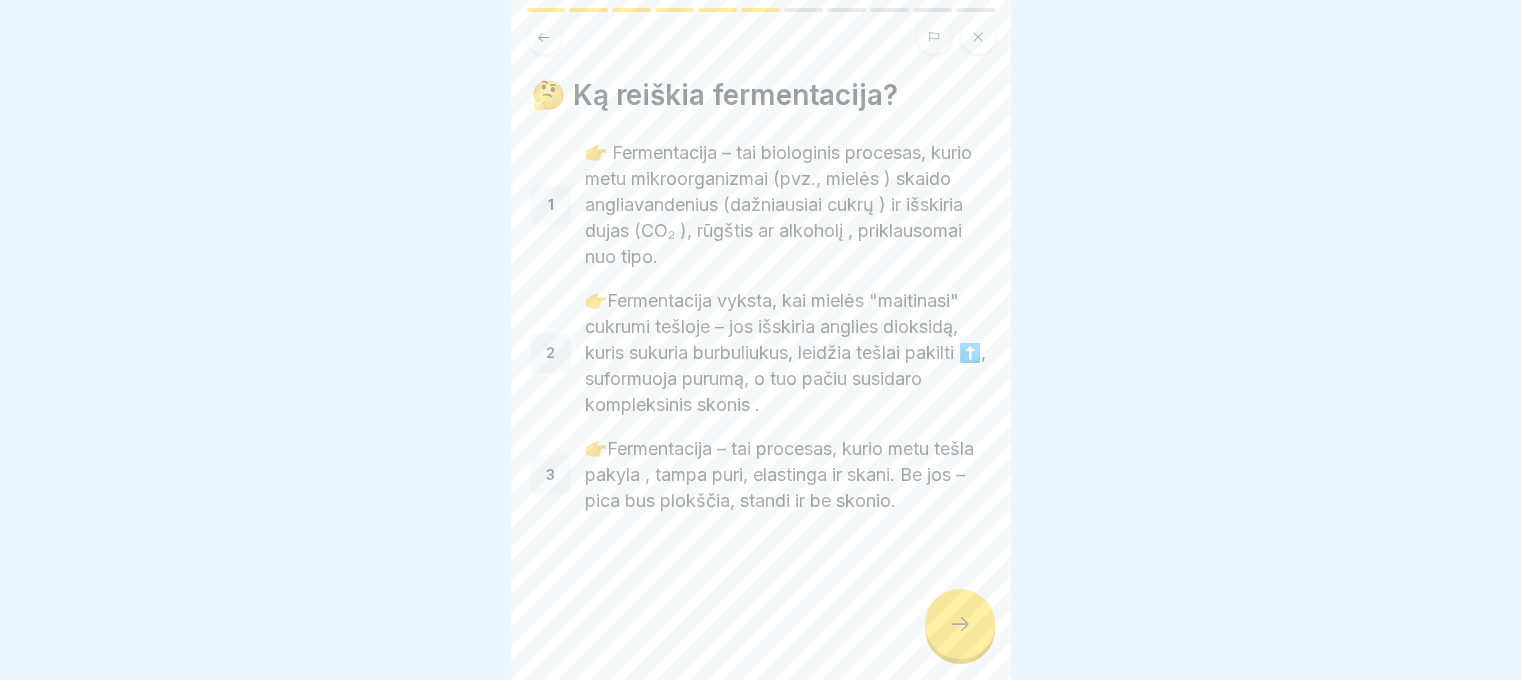 click at bounding box center (960, 624) 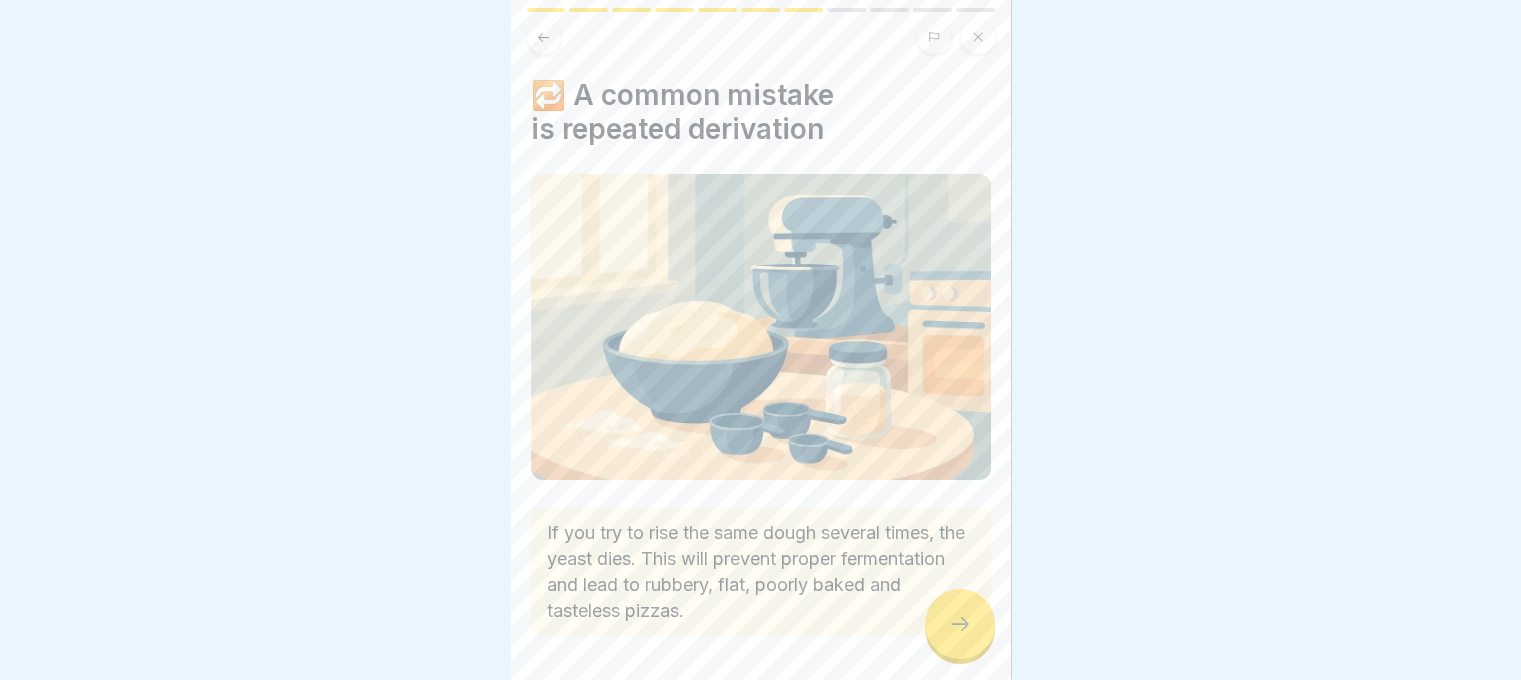 click at bounding box center (960, 624) 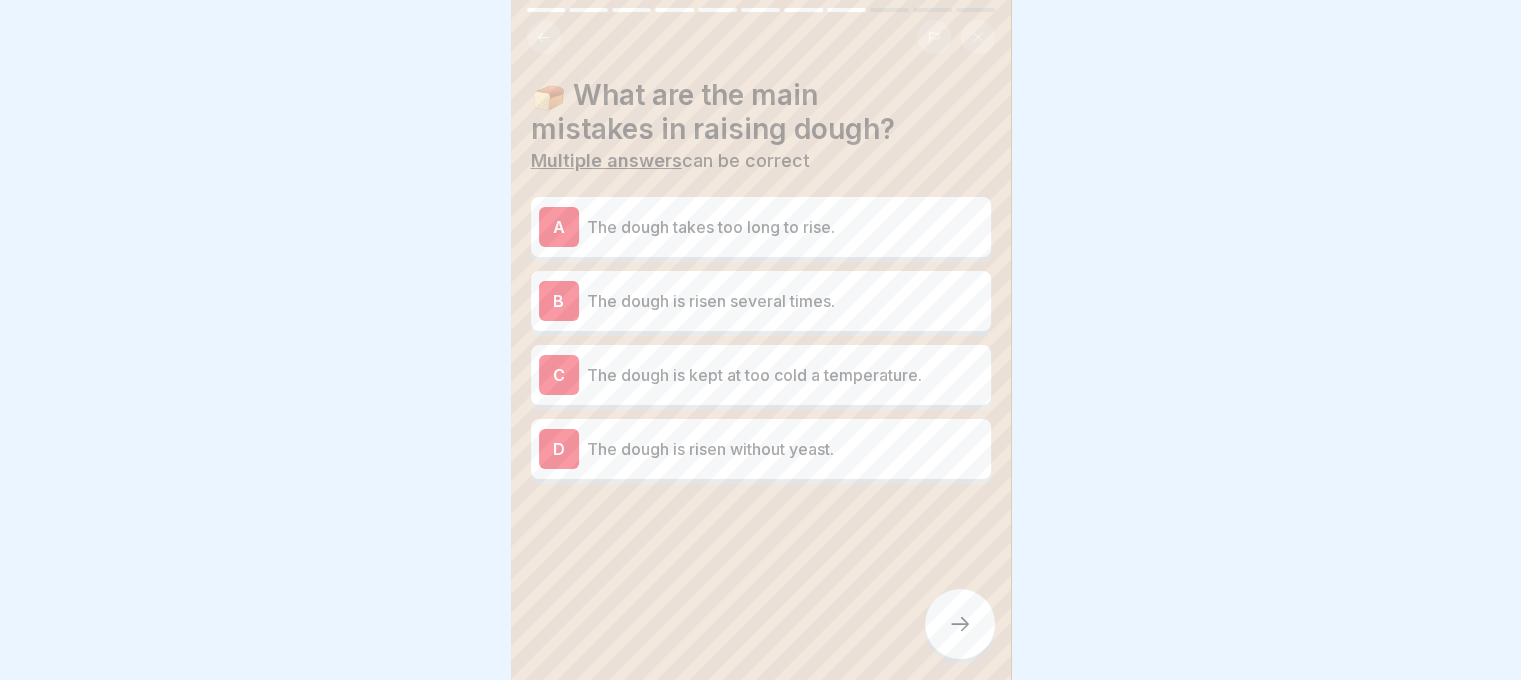 click on "The dough takes too long to rise." at bounding box center (785, 227) 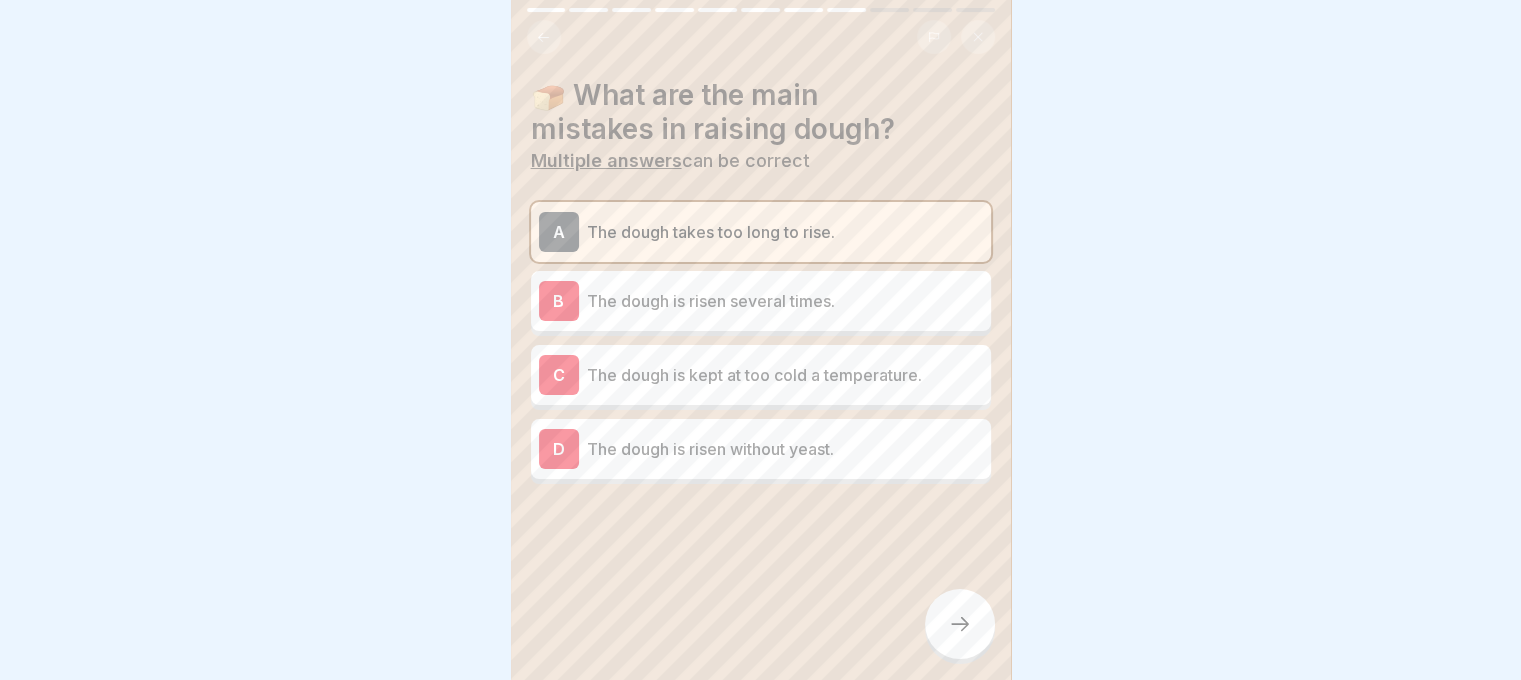 click on "B The dough is risen several times." at bounding box center [761, 301] 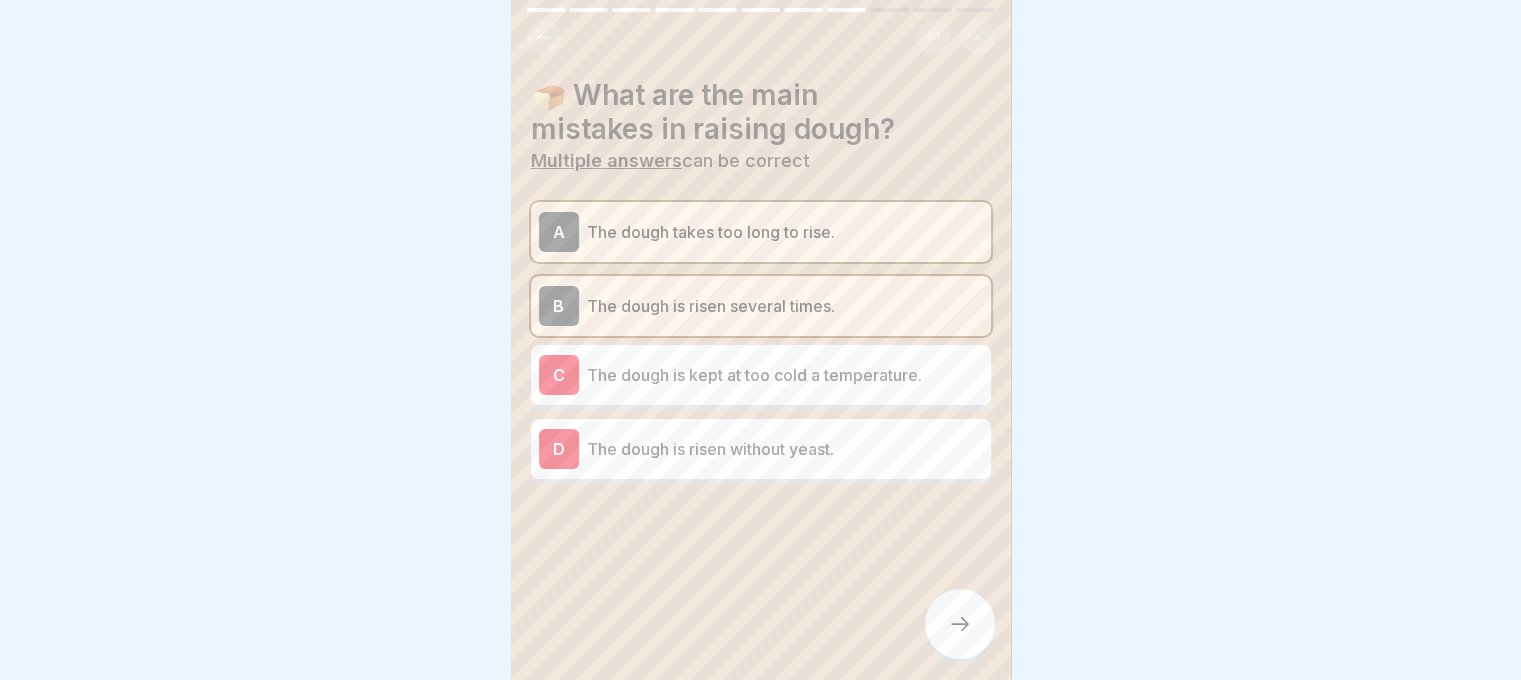 click 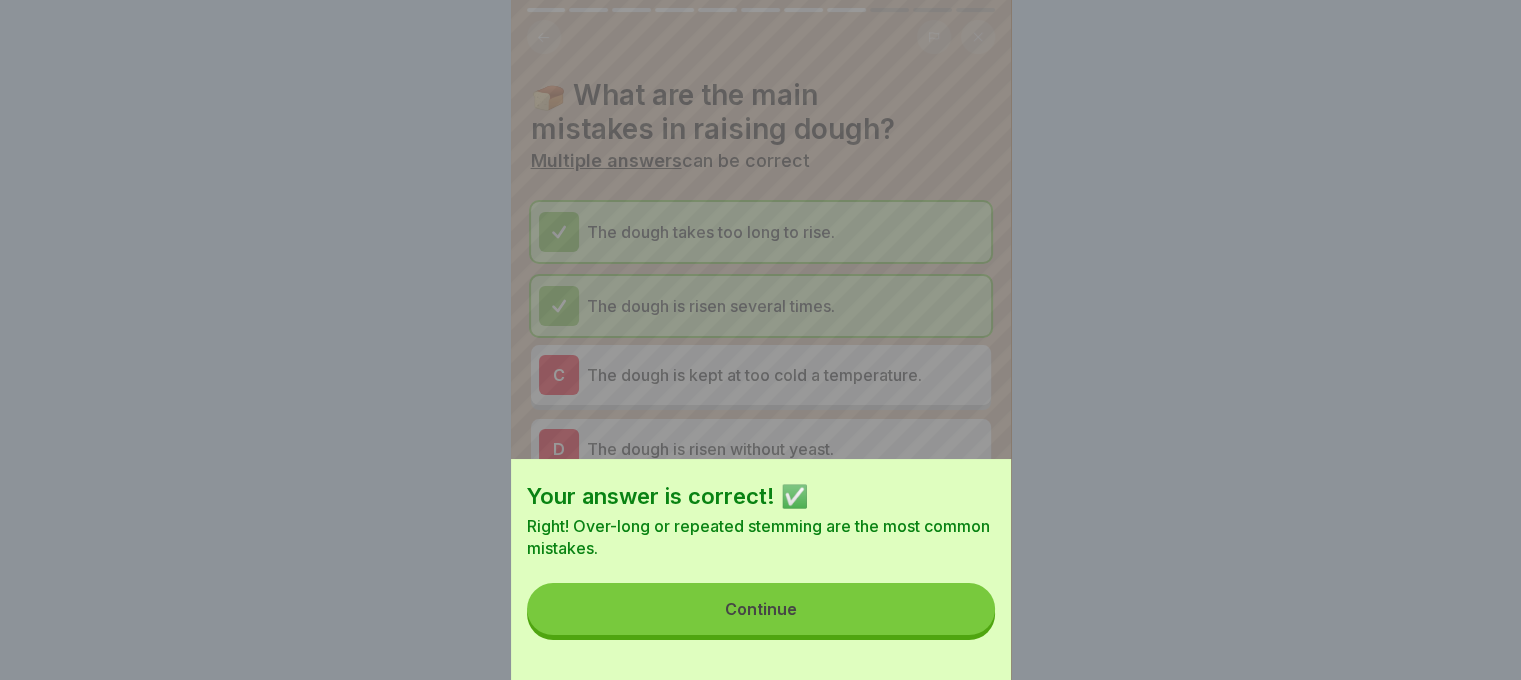 click on "Continue" at bounding box center (761, 609) 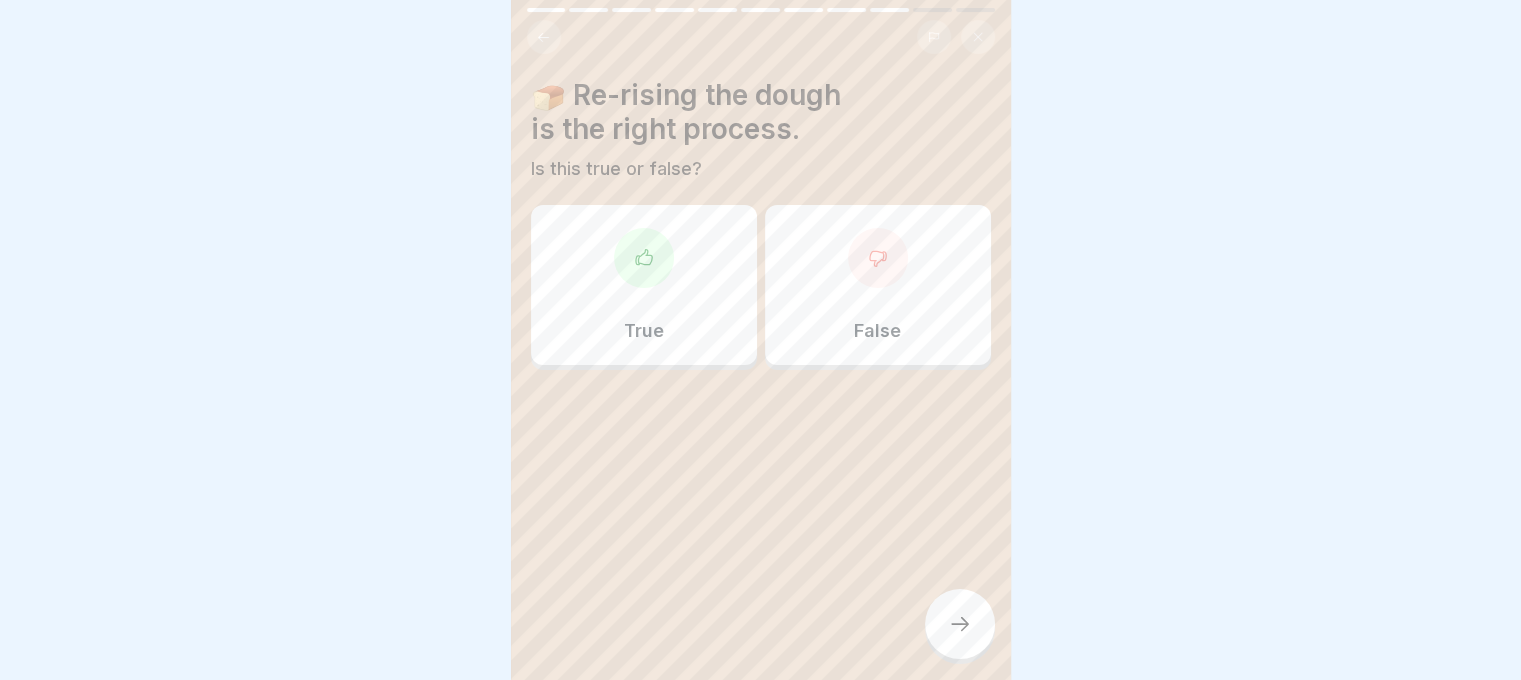 click on "False" at bounding box center [878, 285] 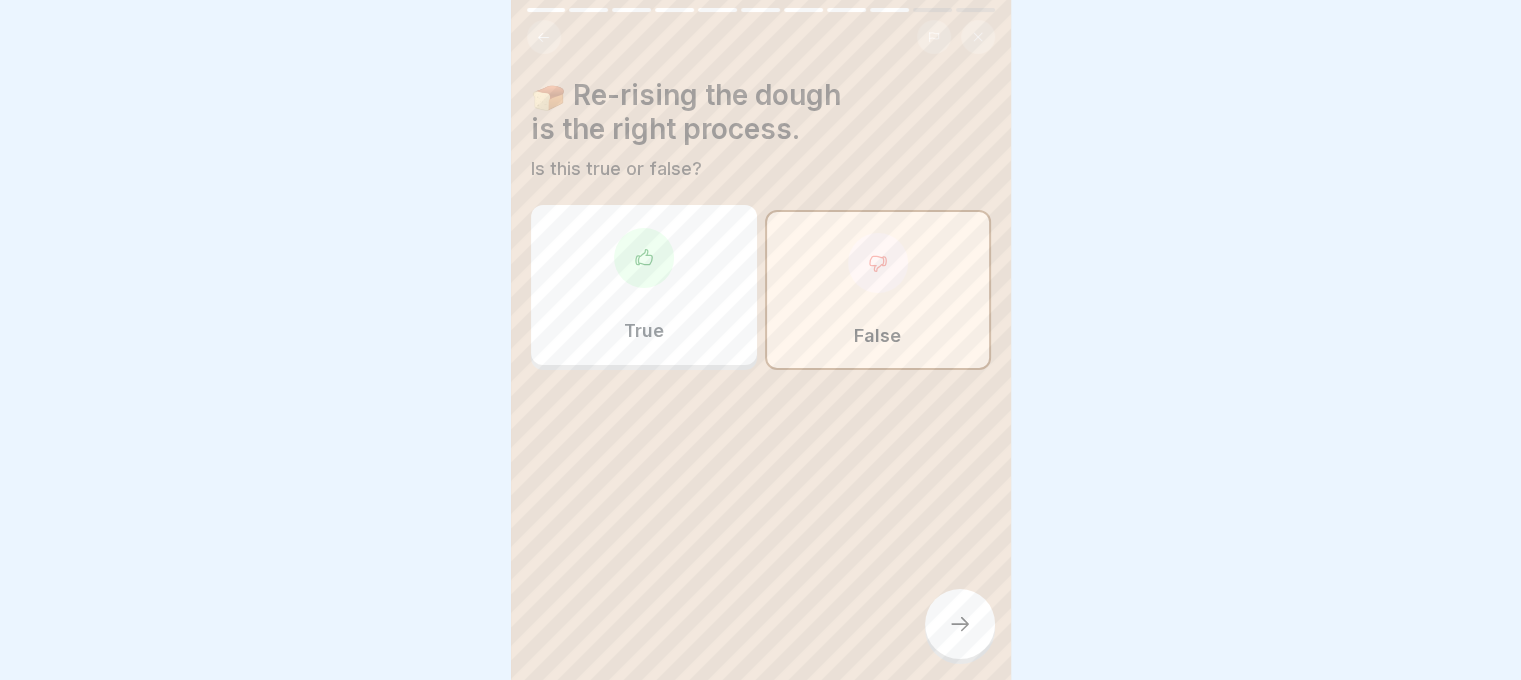 click 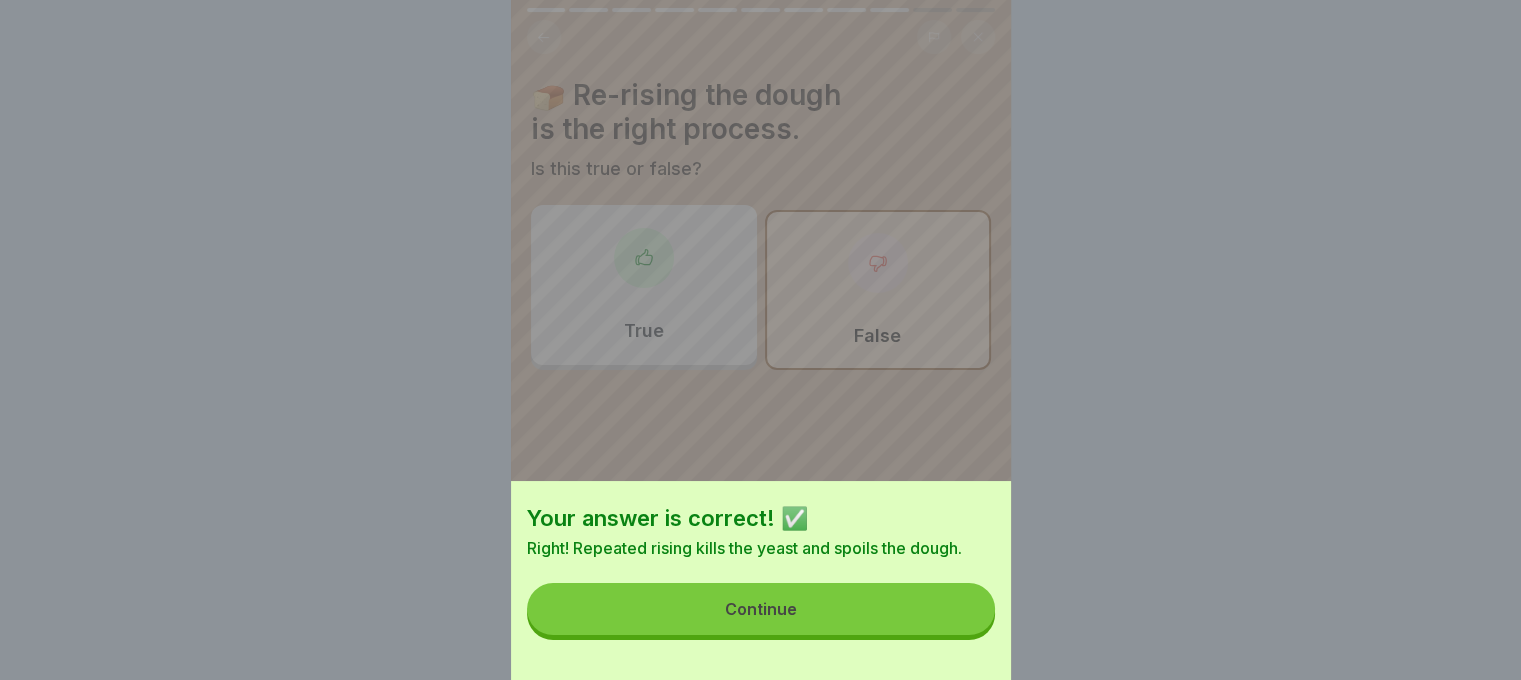 click on "Continue" at bounding box center (761, 609) 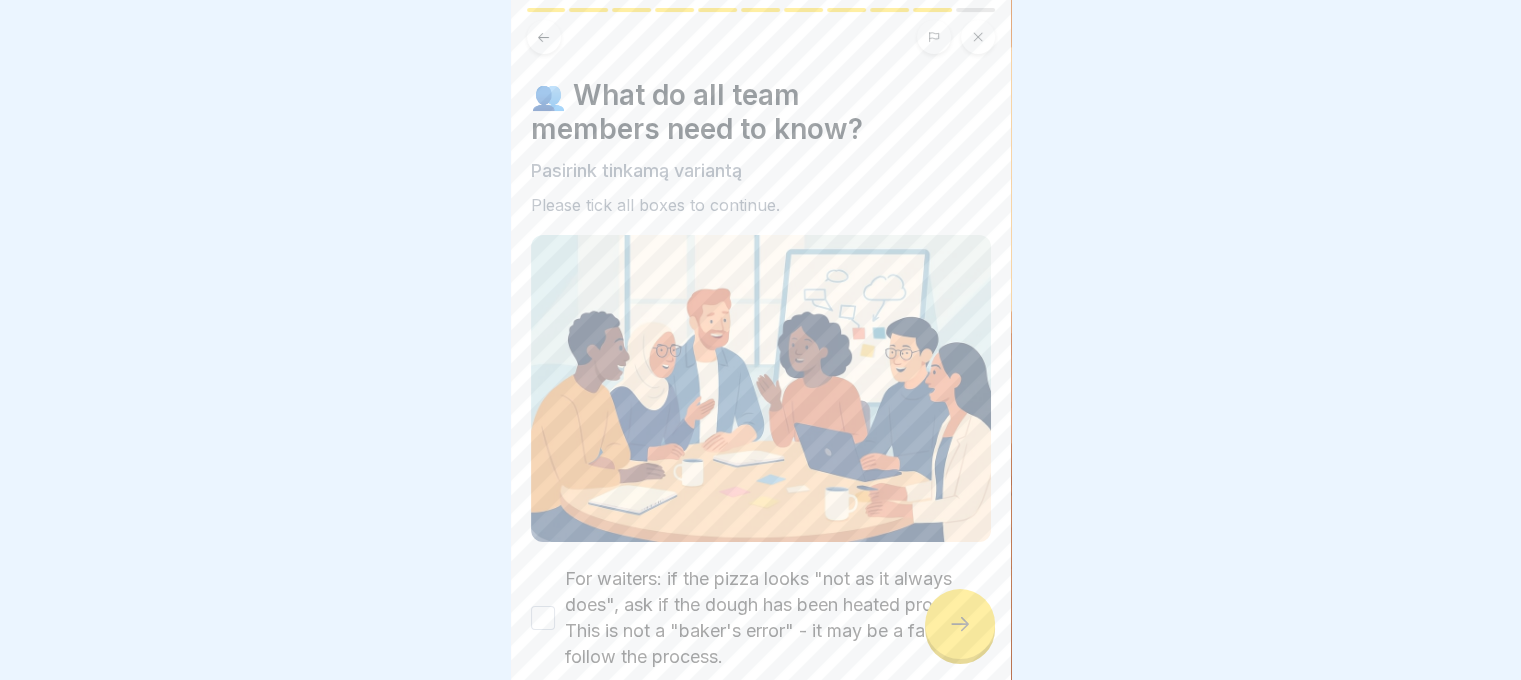 click 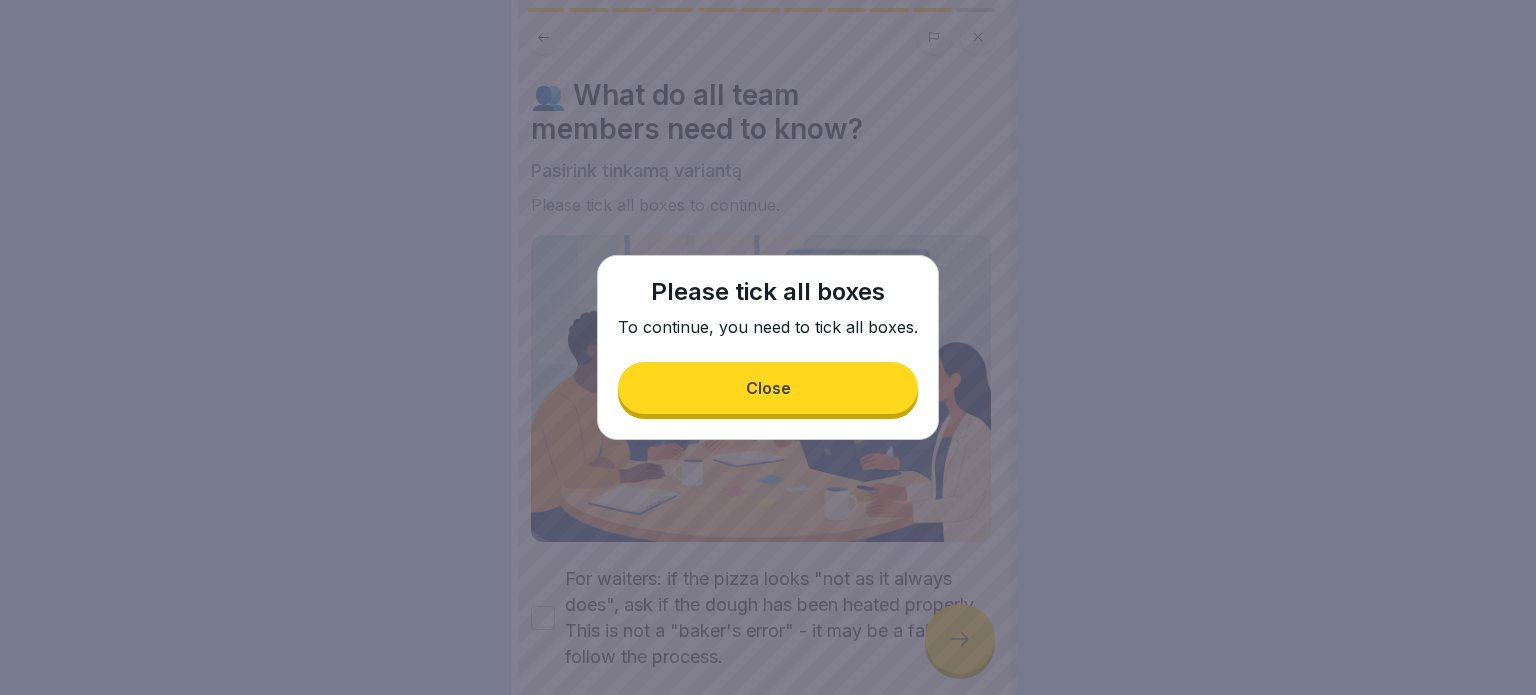 click on "Close" at bounding box center (768, 388) 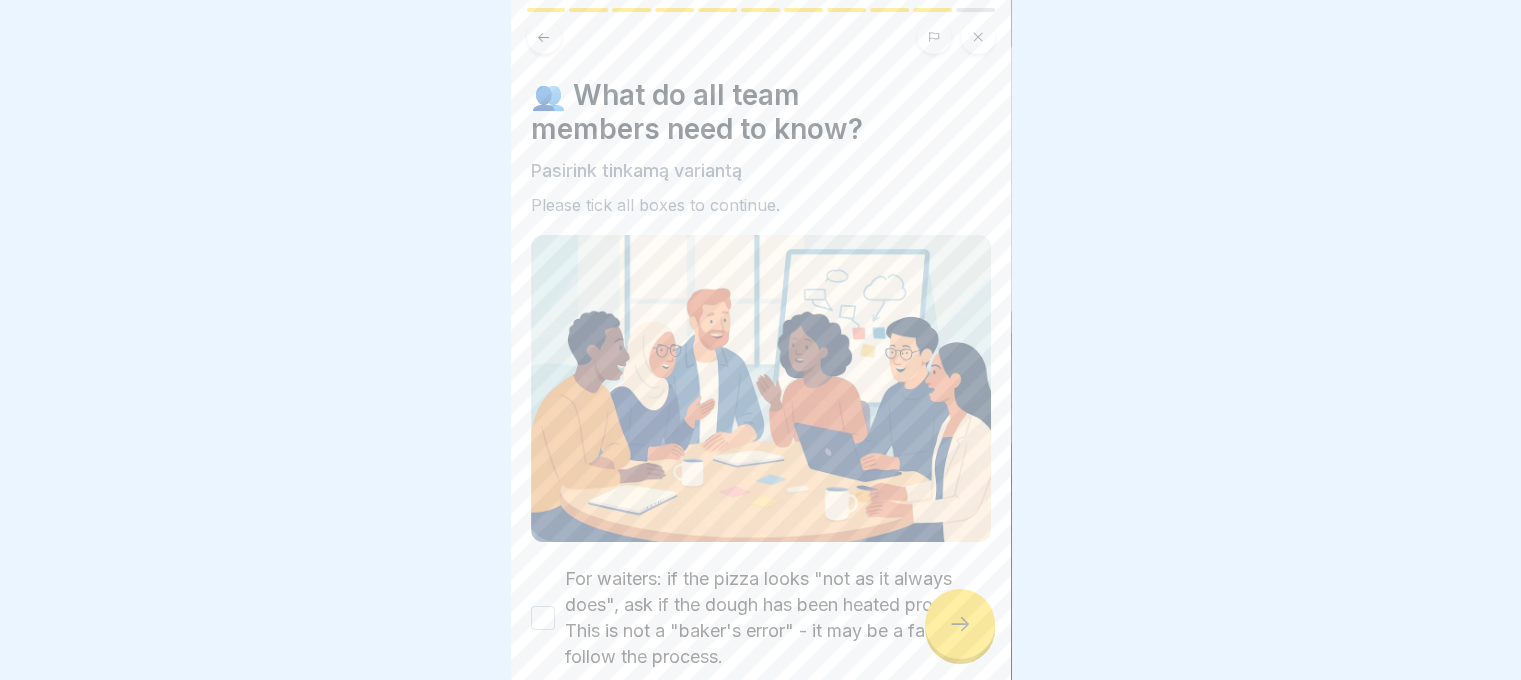 scroll, scrollTop: 15, scrollLeft: 0, axis: vertical 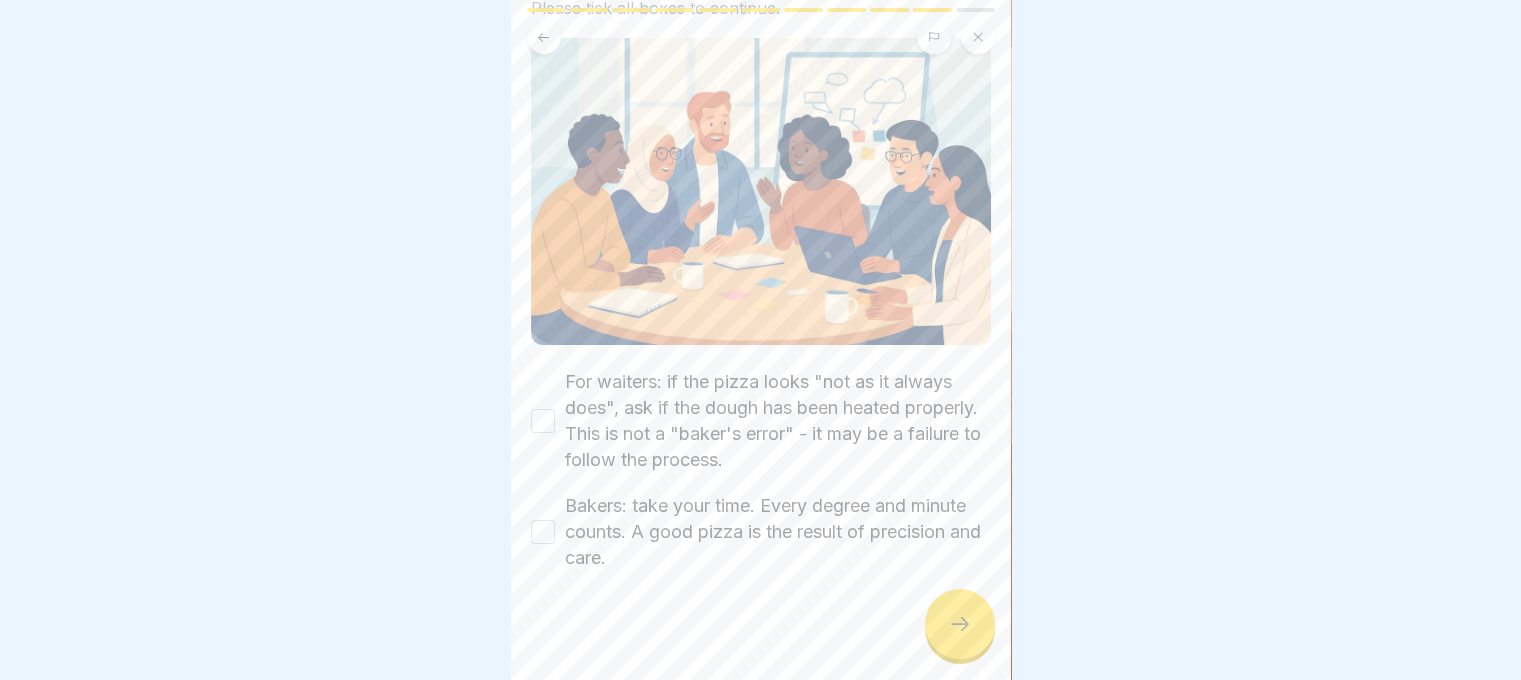 click on "For waiters: if the pizza looks "not as it always does", ask if the dough has been heated properly. This is not a "baker's error" - it may be a failure to follow the process." at bounding box center [543, 421] 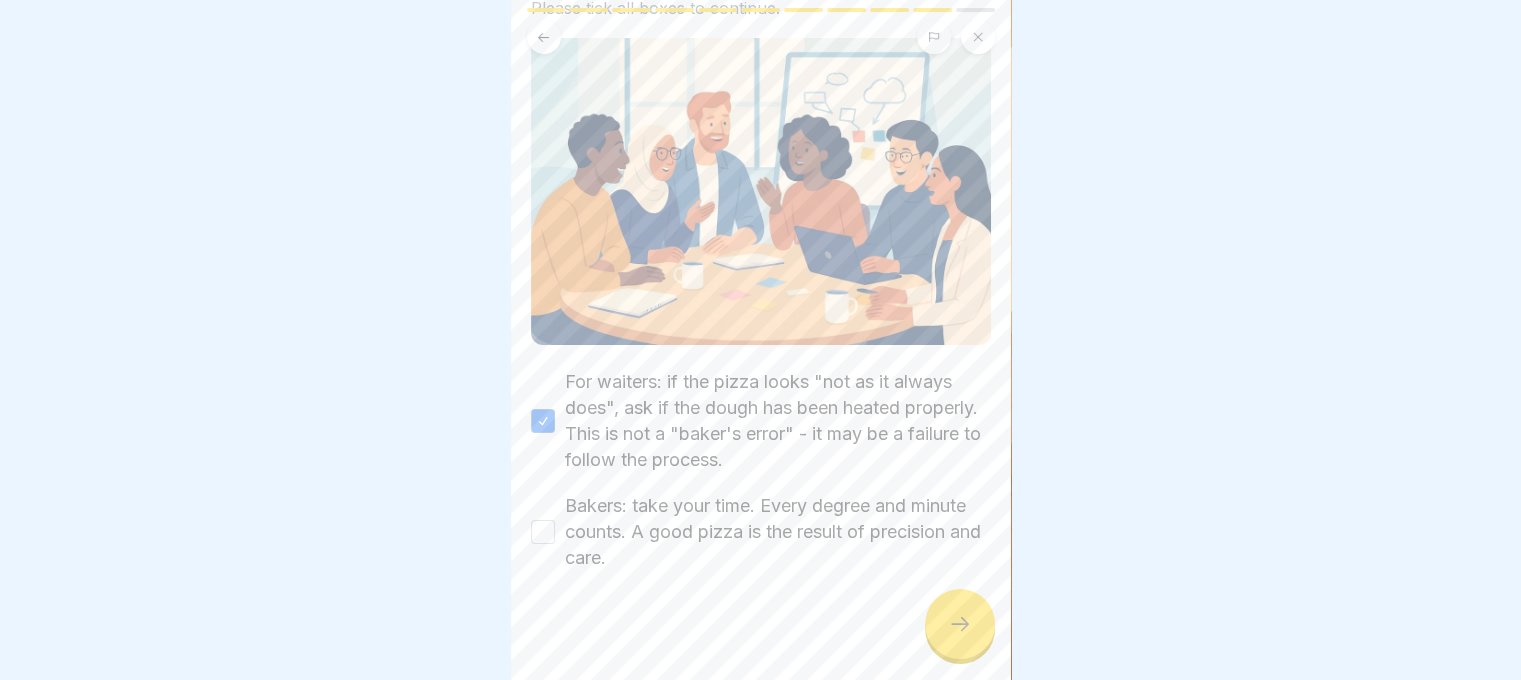 click on "Bakers: take your time. Every degree and minute counts. A good pizza is the result of precision and care." at bounding box center (543, 532) 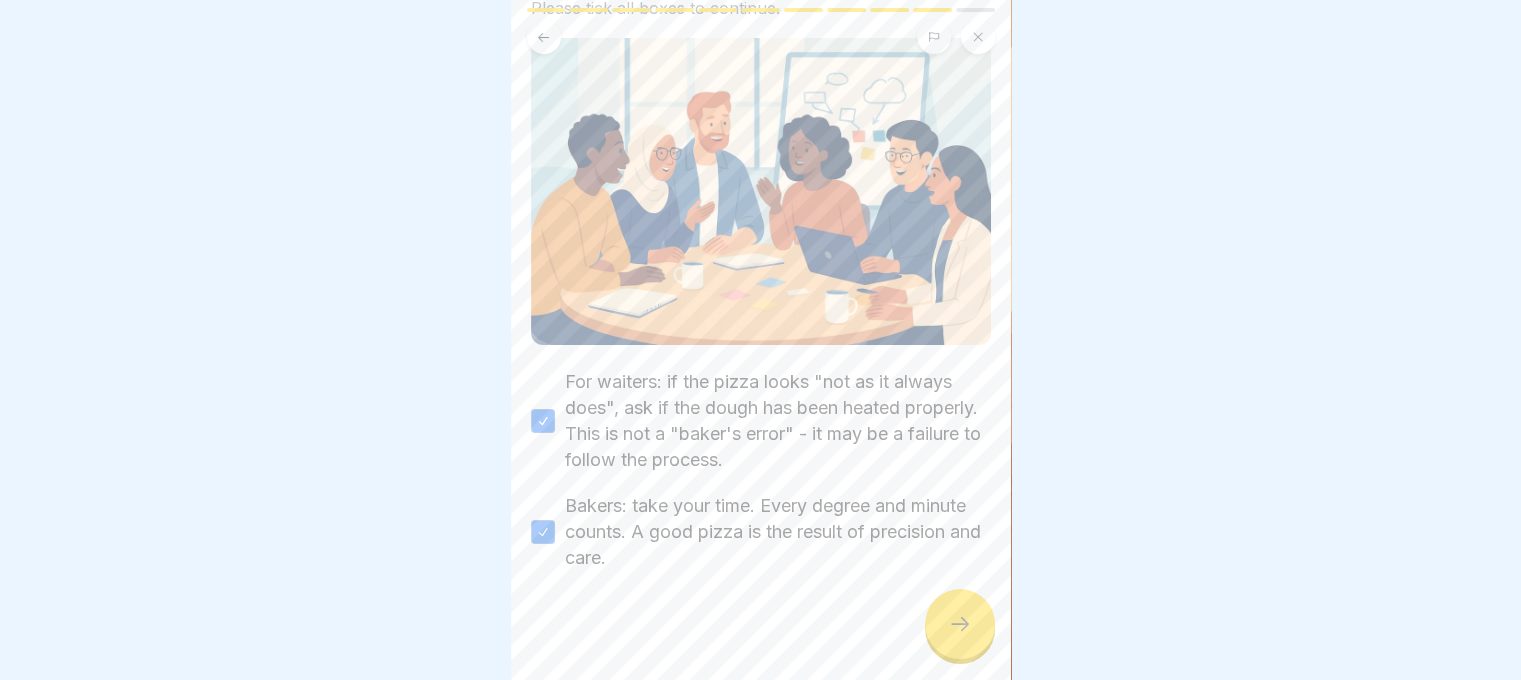click 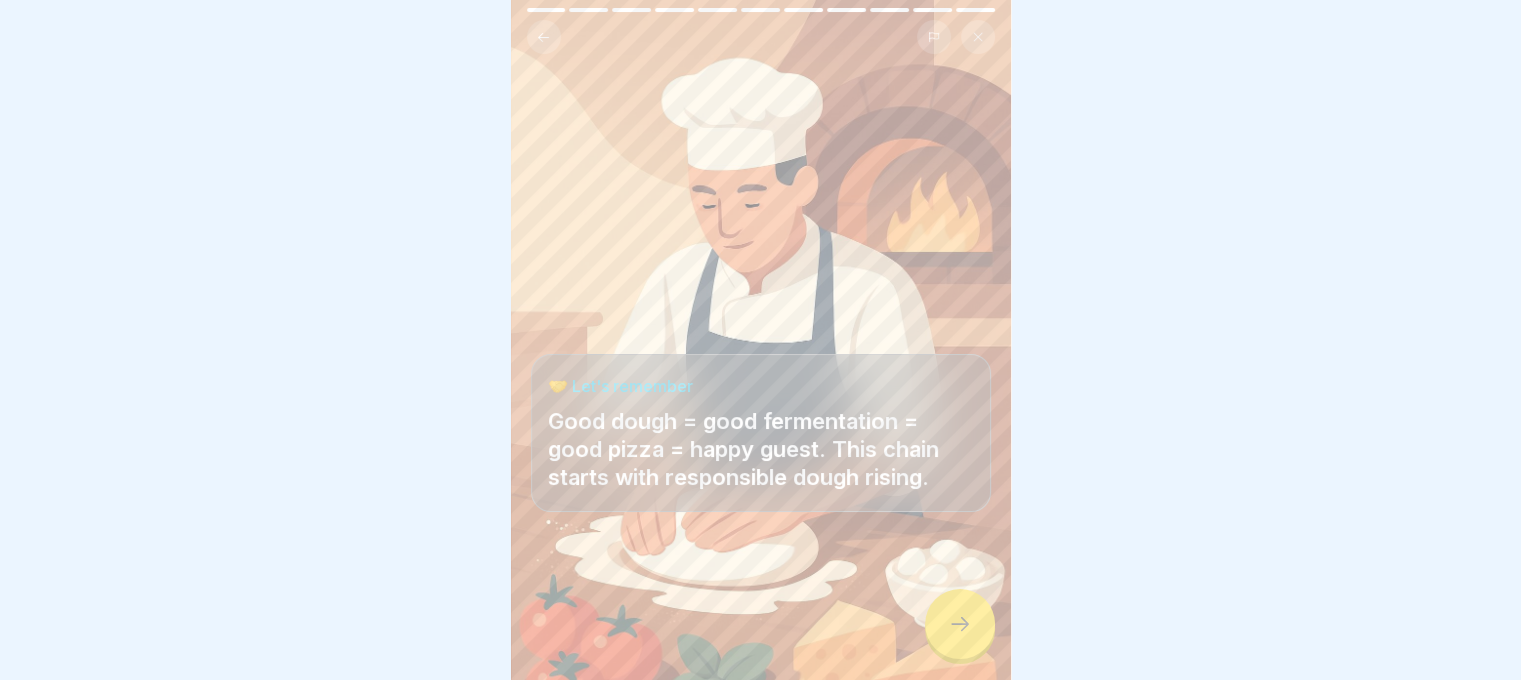 click 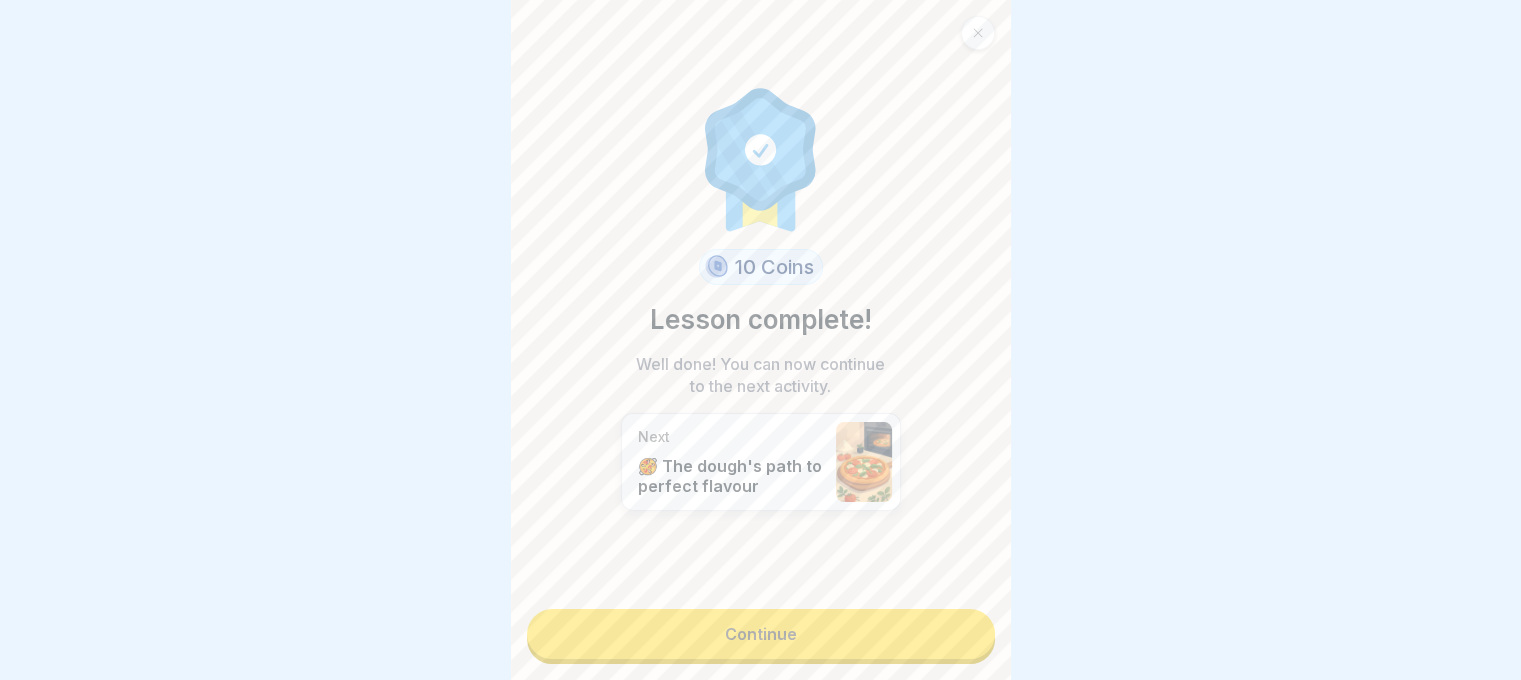 click on "Continue" at bounding box center (761, 634) 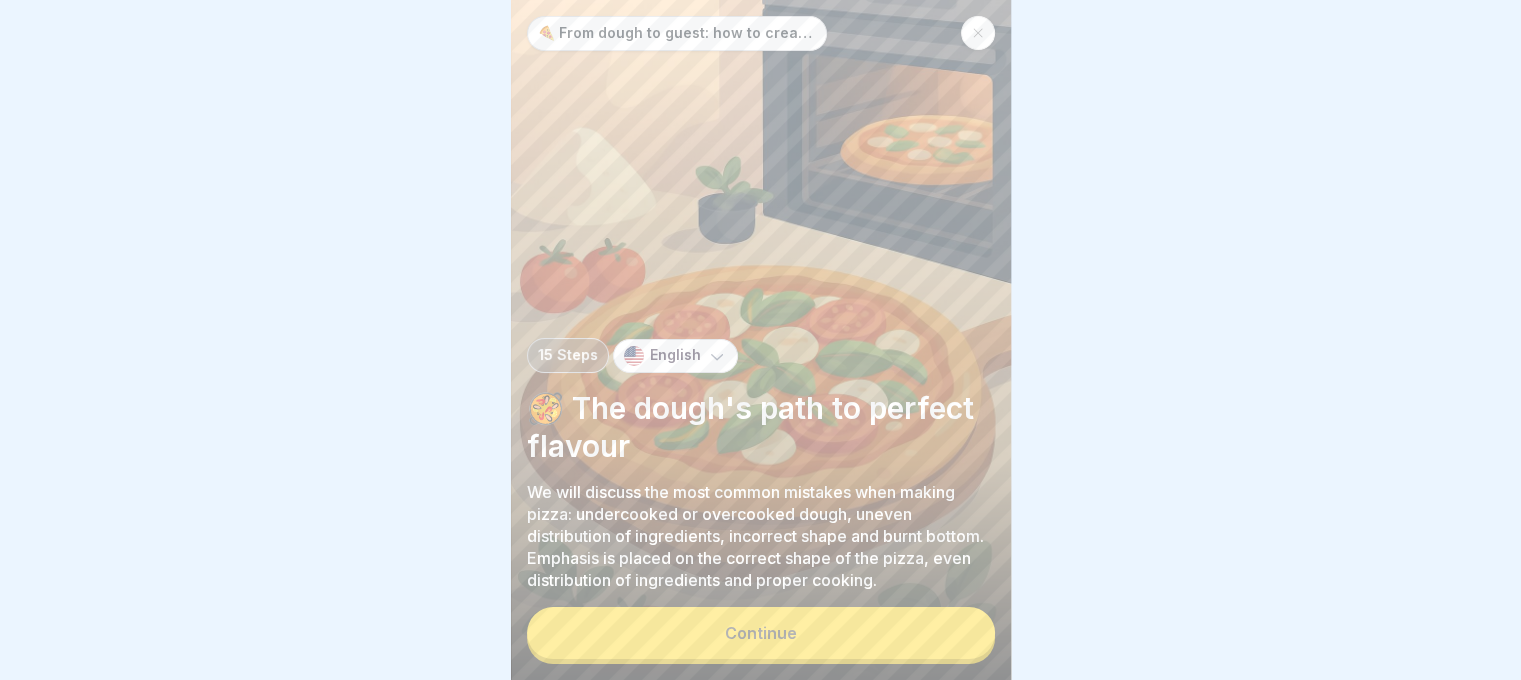 click on "Continue" at bounding box center (761, 633) 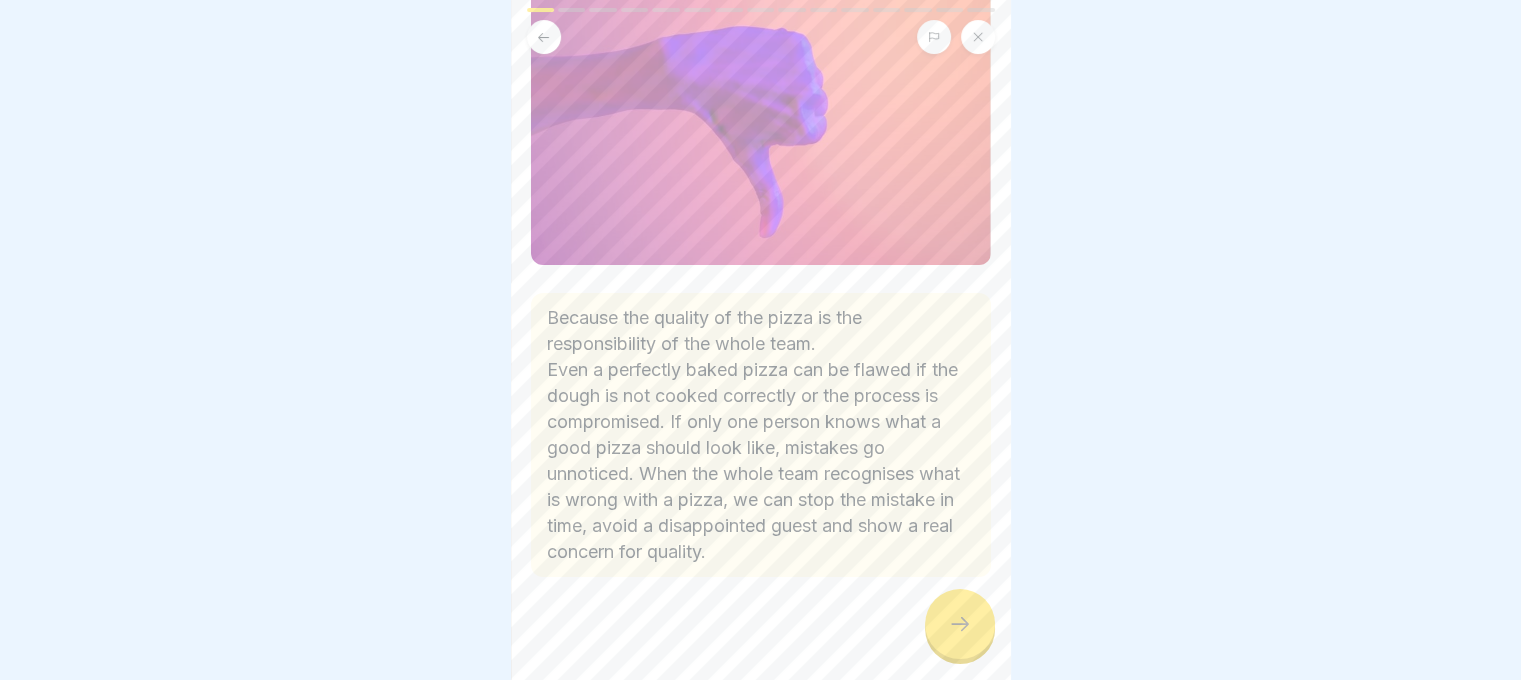 scroll, scrollTop: 212, scrollLeft: 0, axis: vertical 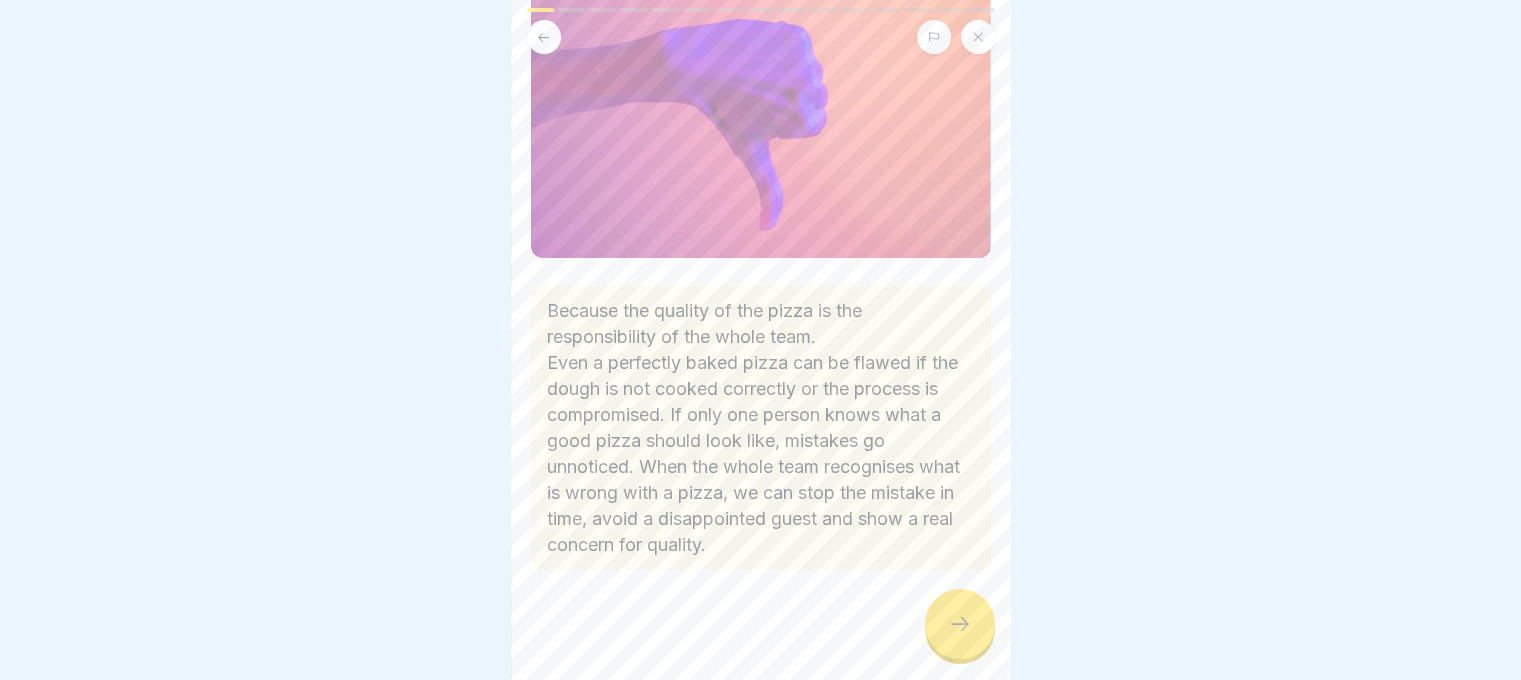 click at bounding box center (960, 624) 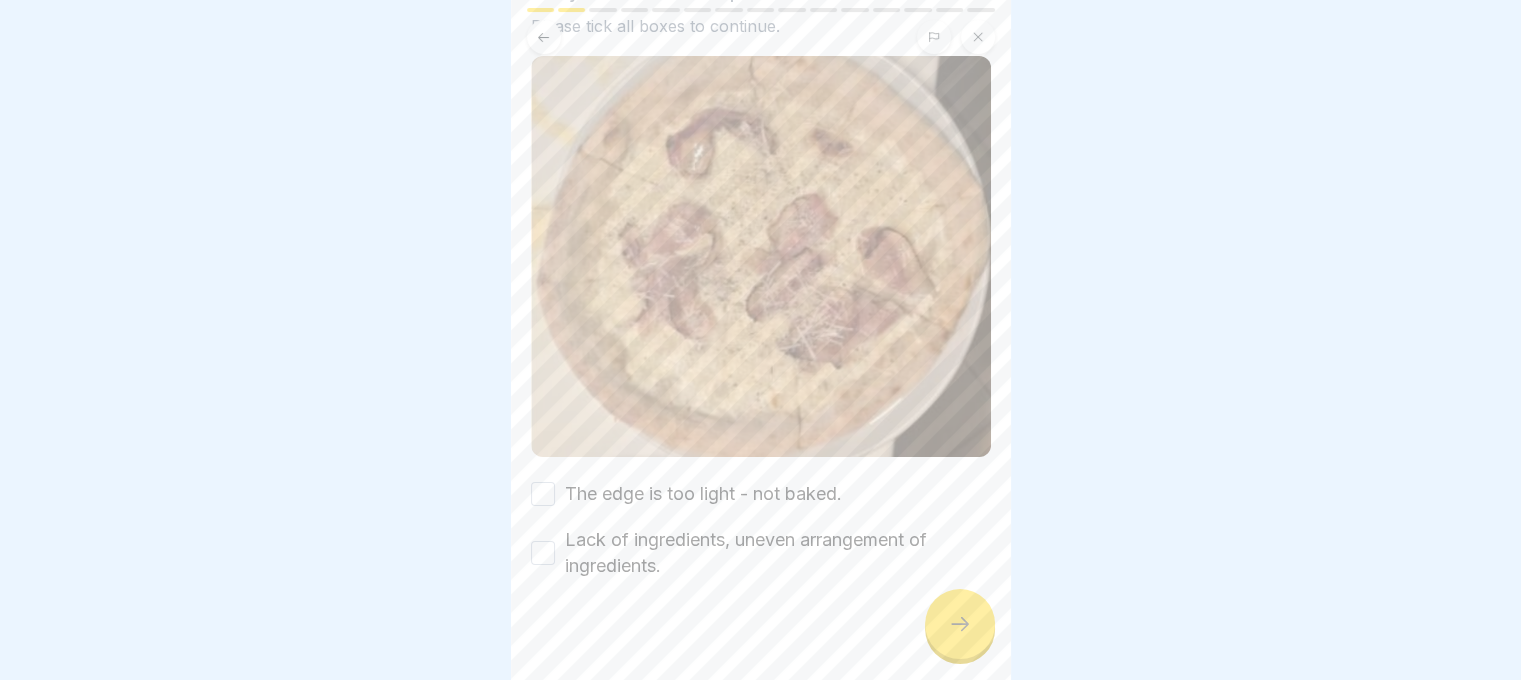 scroll, scrollTop: 184, scrollLeft: 0, axis: vertical 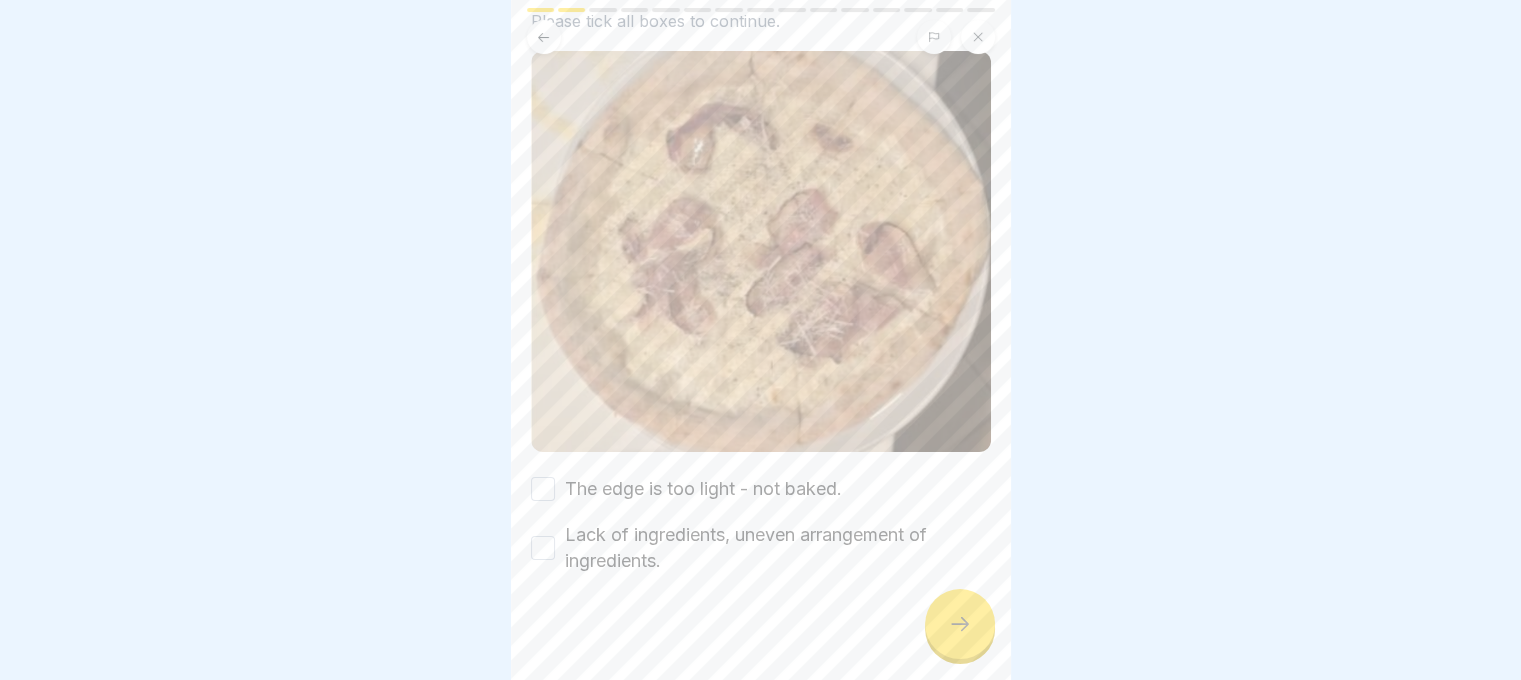 click on "The edge is too light - not baked." at bounding box center (543, 489) 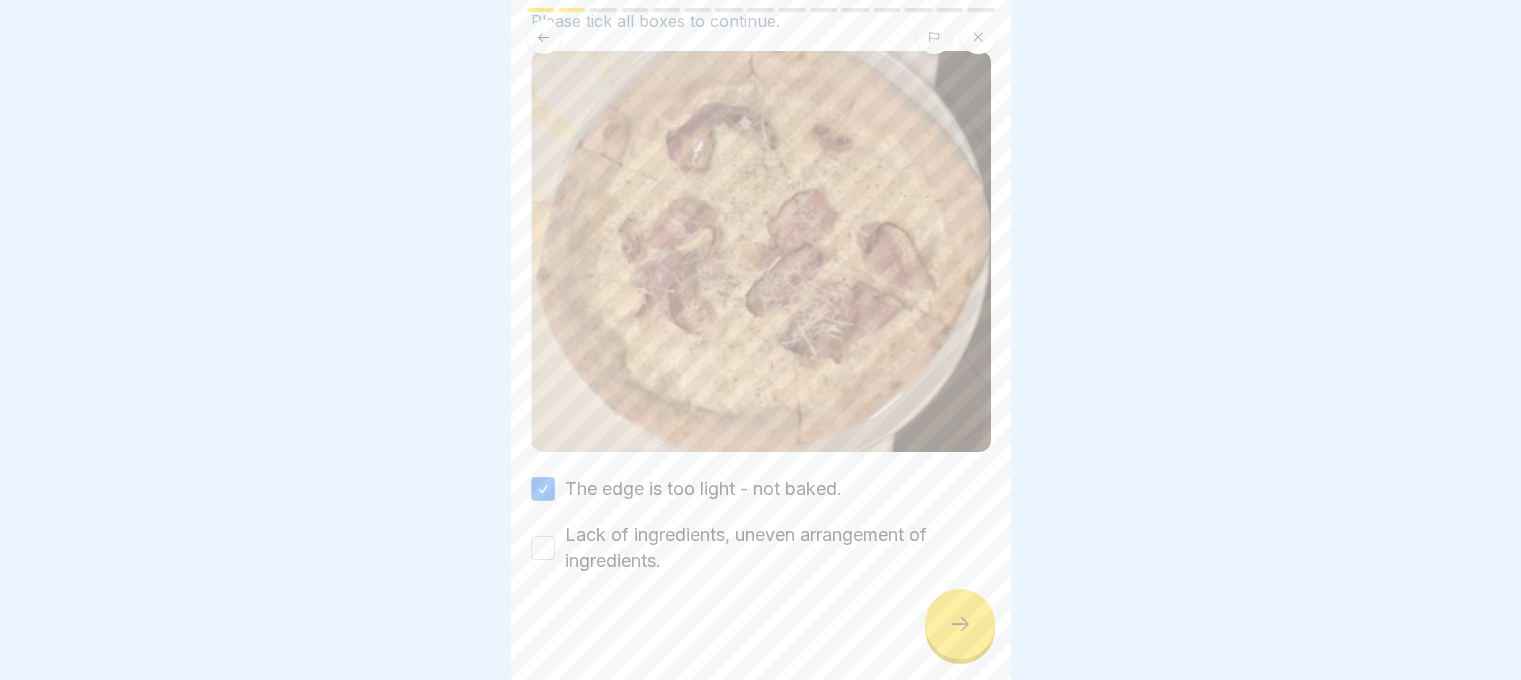 click on "Lack of ingredients, uneven arrangement of ingredients." at bounding box center (543, 548) 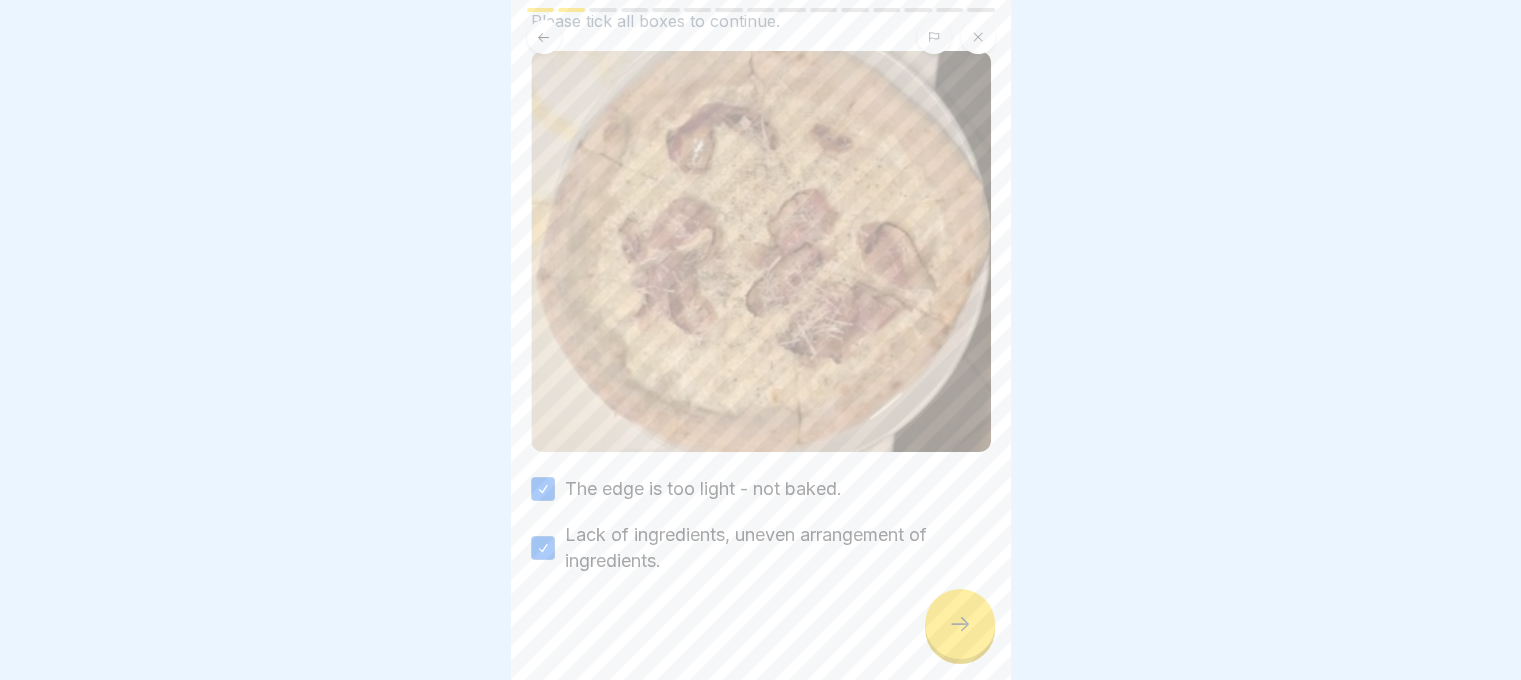 click at bounding box center [960, 624] 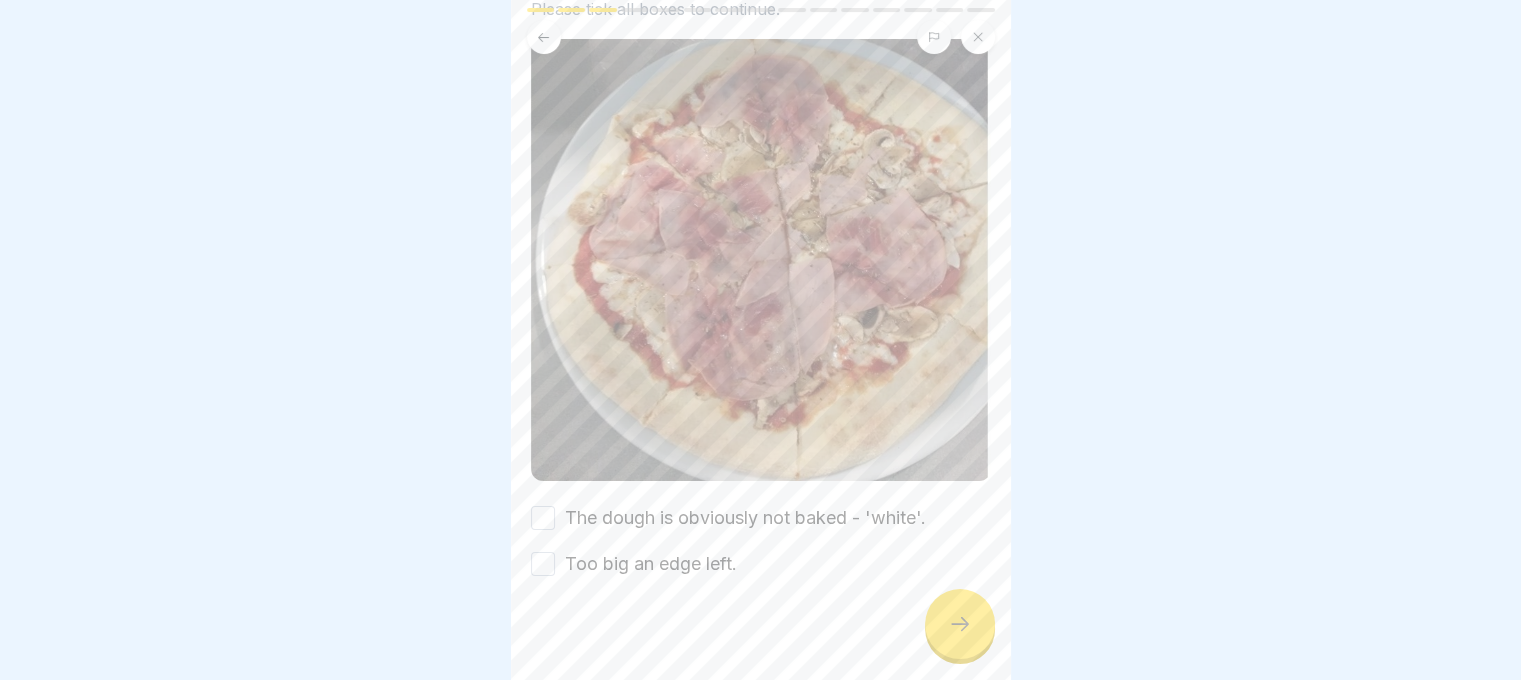 scroll, scrollTop: 224, scrollLeft: 0, axis: vertical 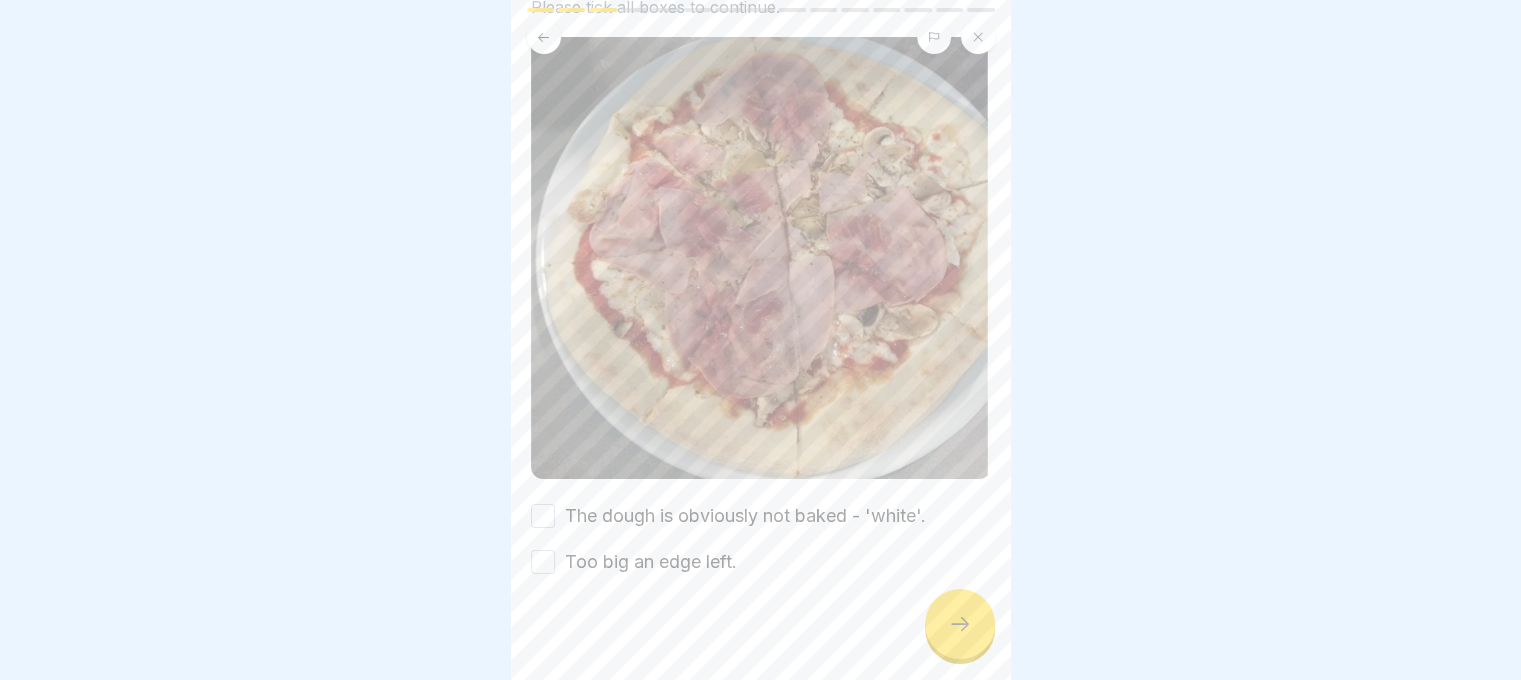 click on "The dough is obviously not baked - 'white'." at bounding box center (543, 516) 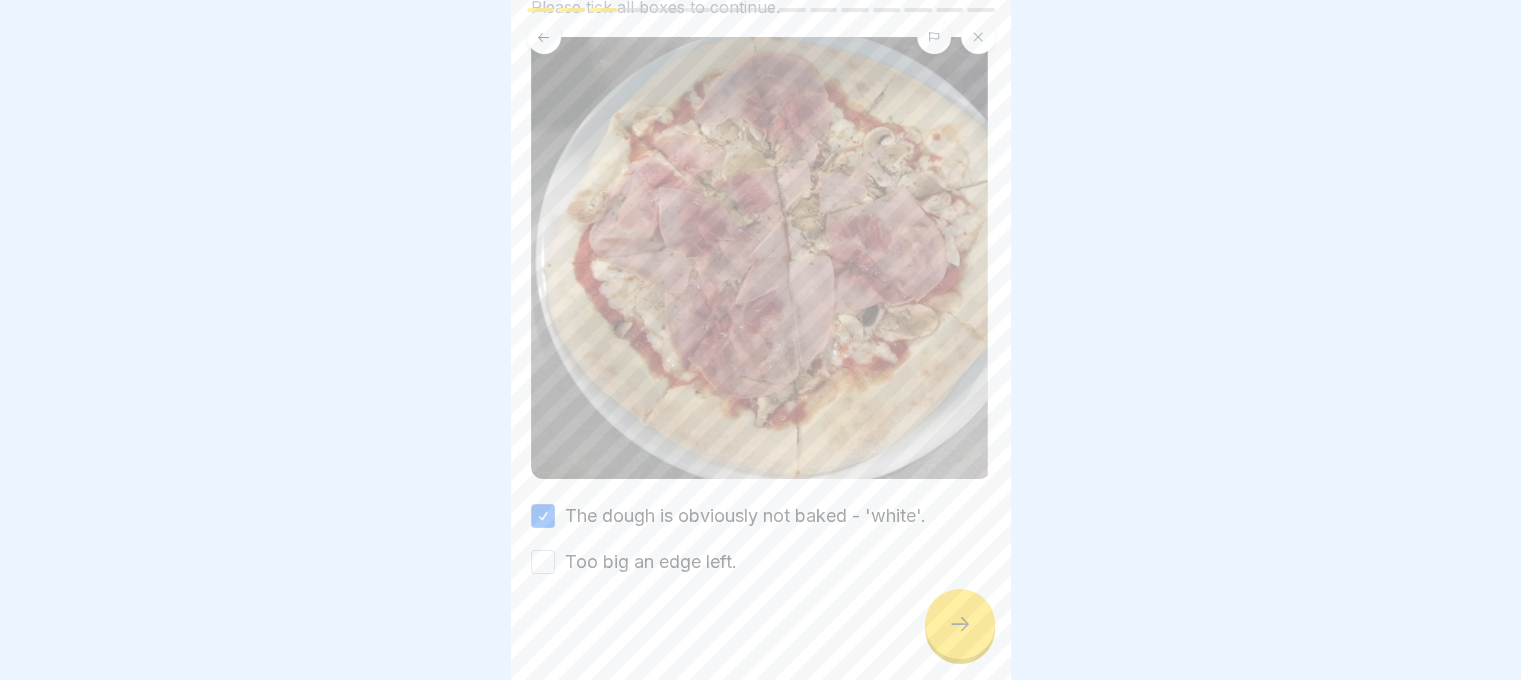 click on "Too big an edge left." at bounding box center [543, 562] 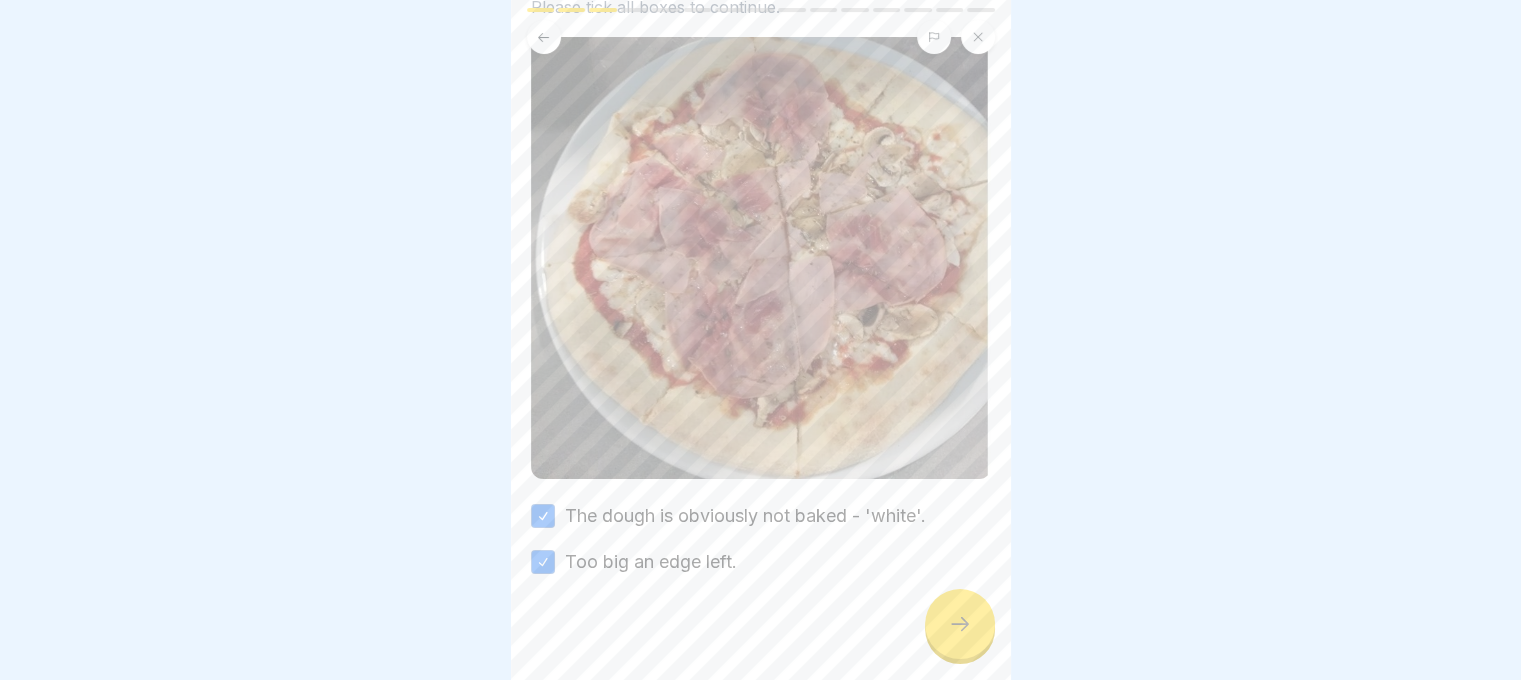 click at bounding box center [960, 624] 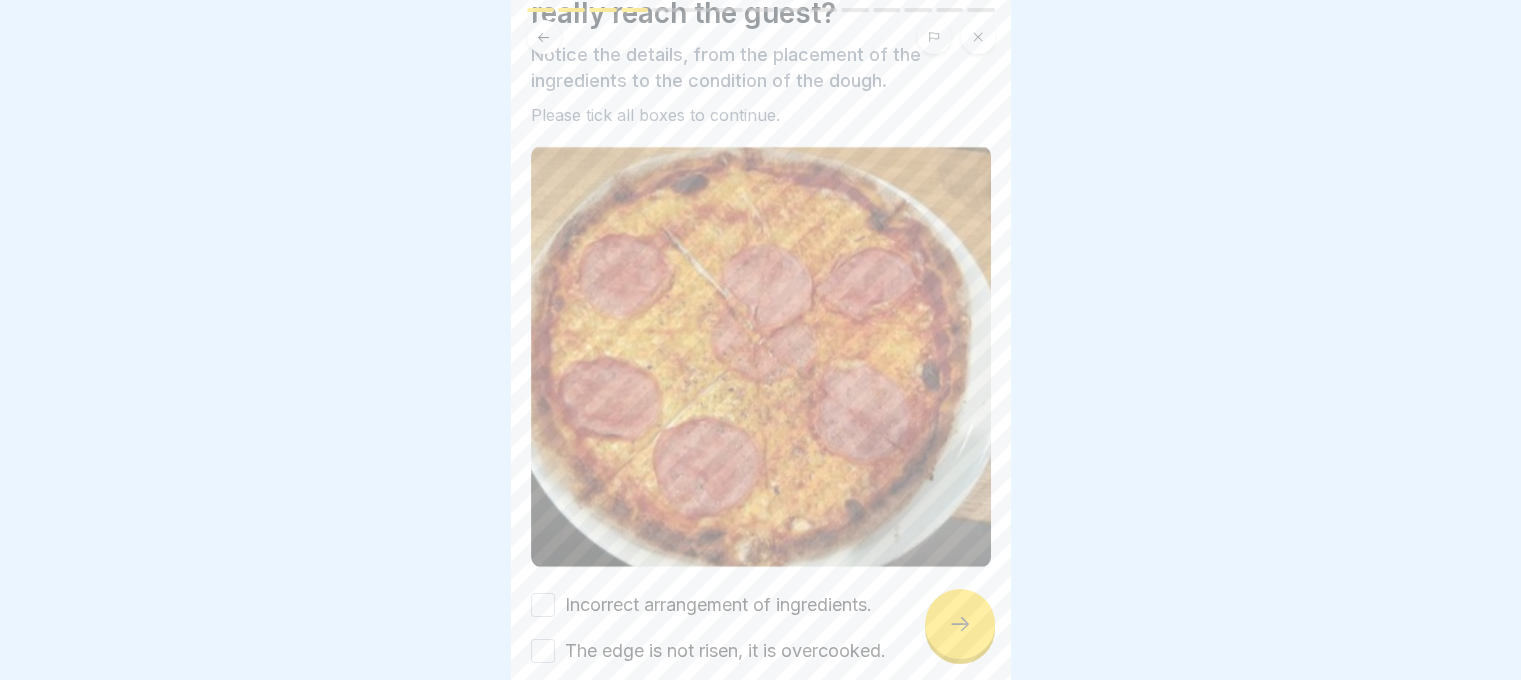 scroll, scrollTop: 205, scrollLeft: 0, axis: vertical 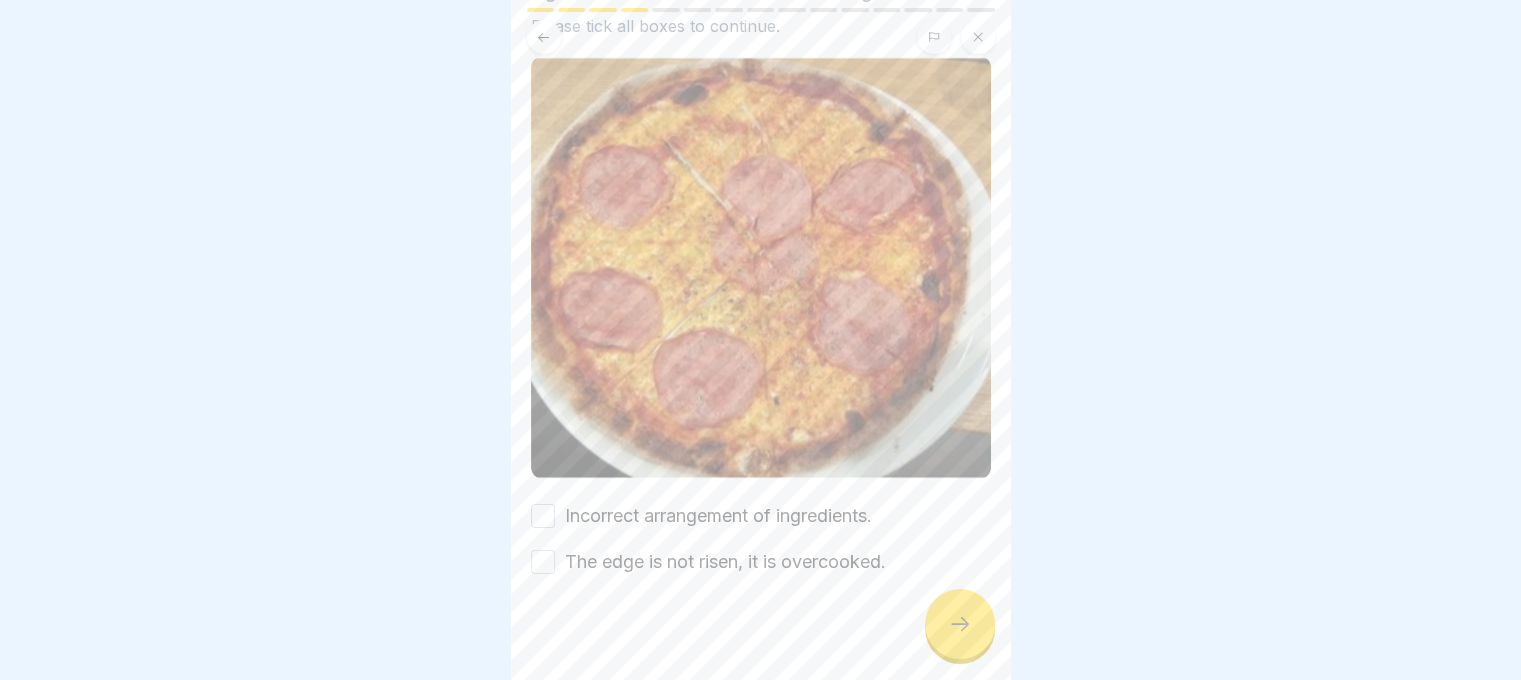 click on "Incorrect arrangement of ingredients." at bounding box center (543, 516) 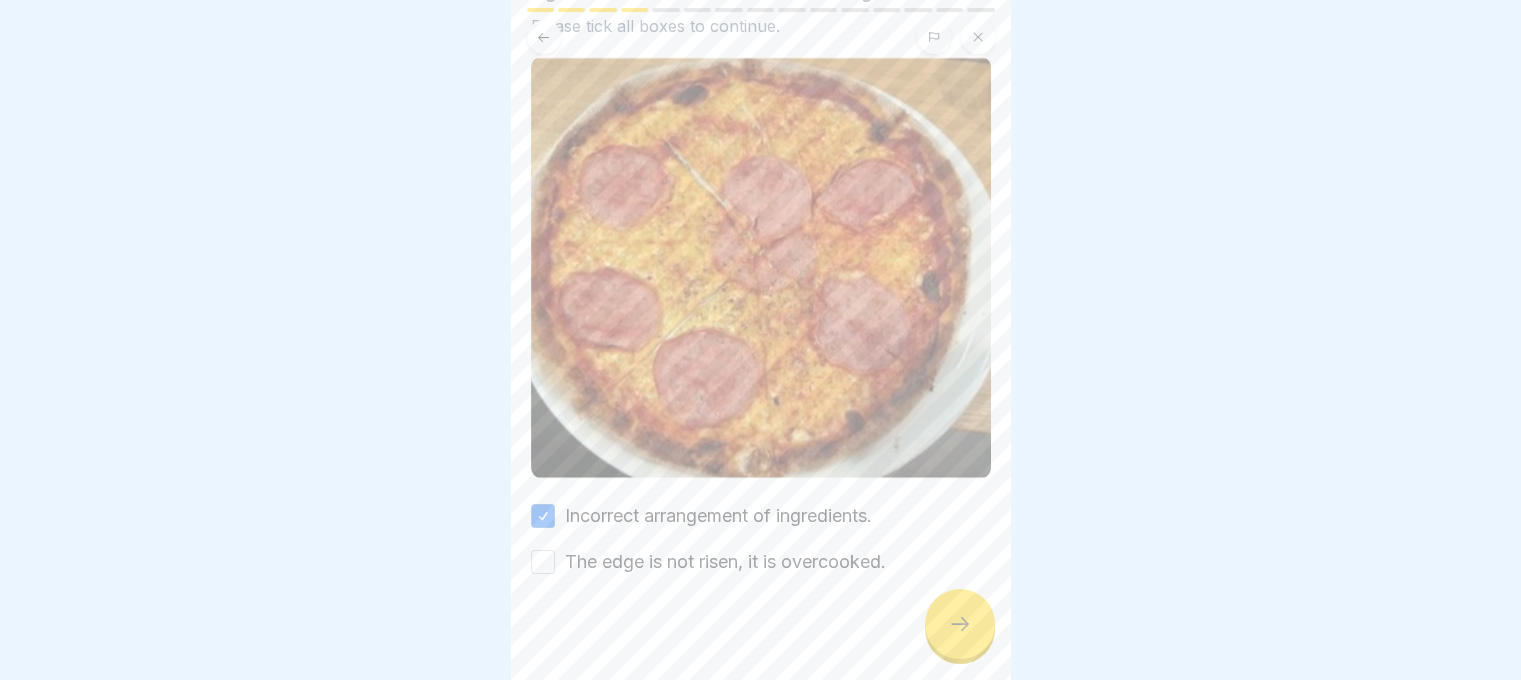 click on "The edge is not risen, it is overcooked." at bounding box center (543, 562) 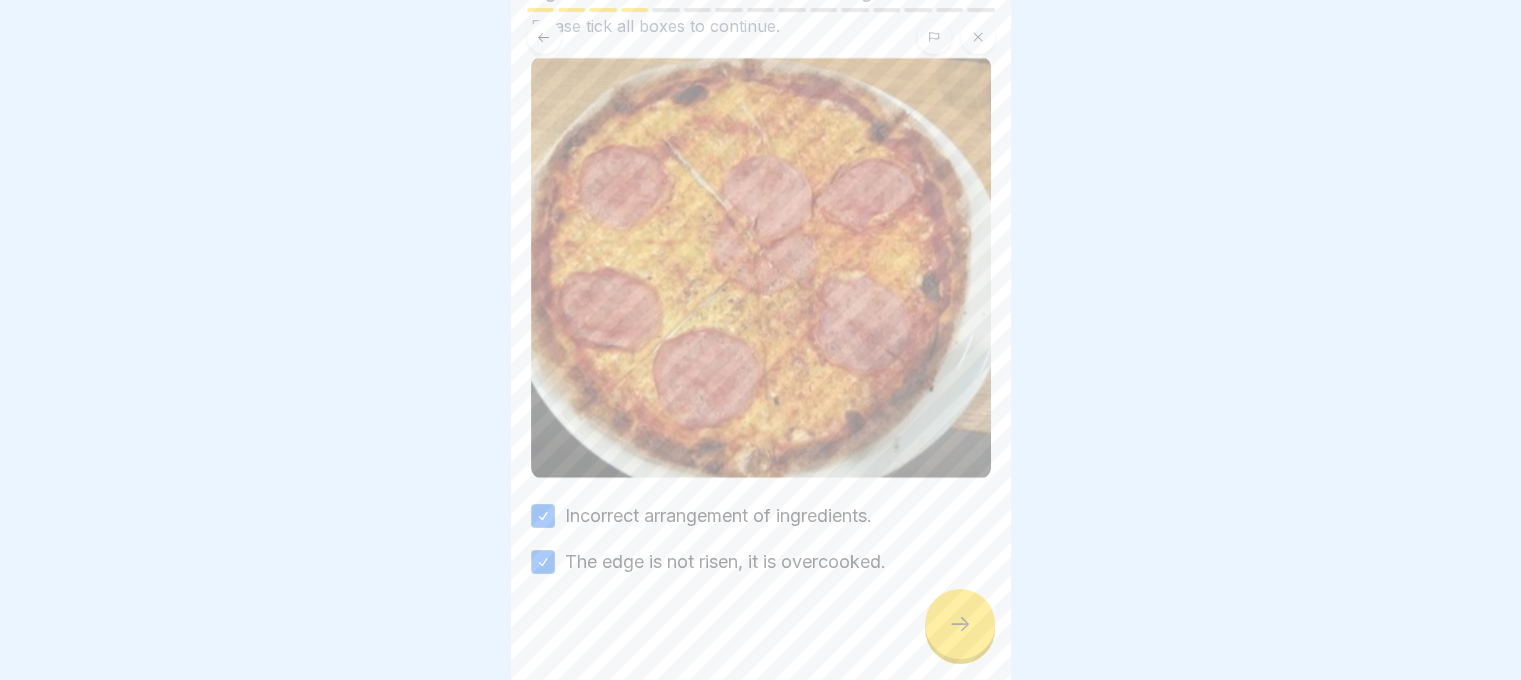 click 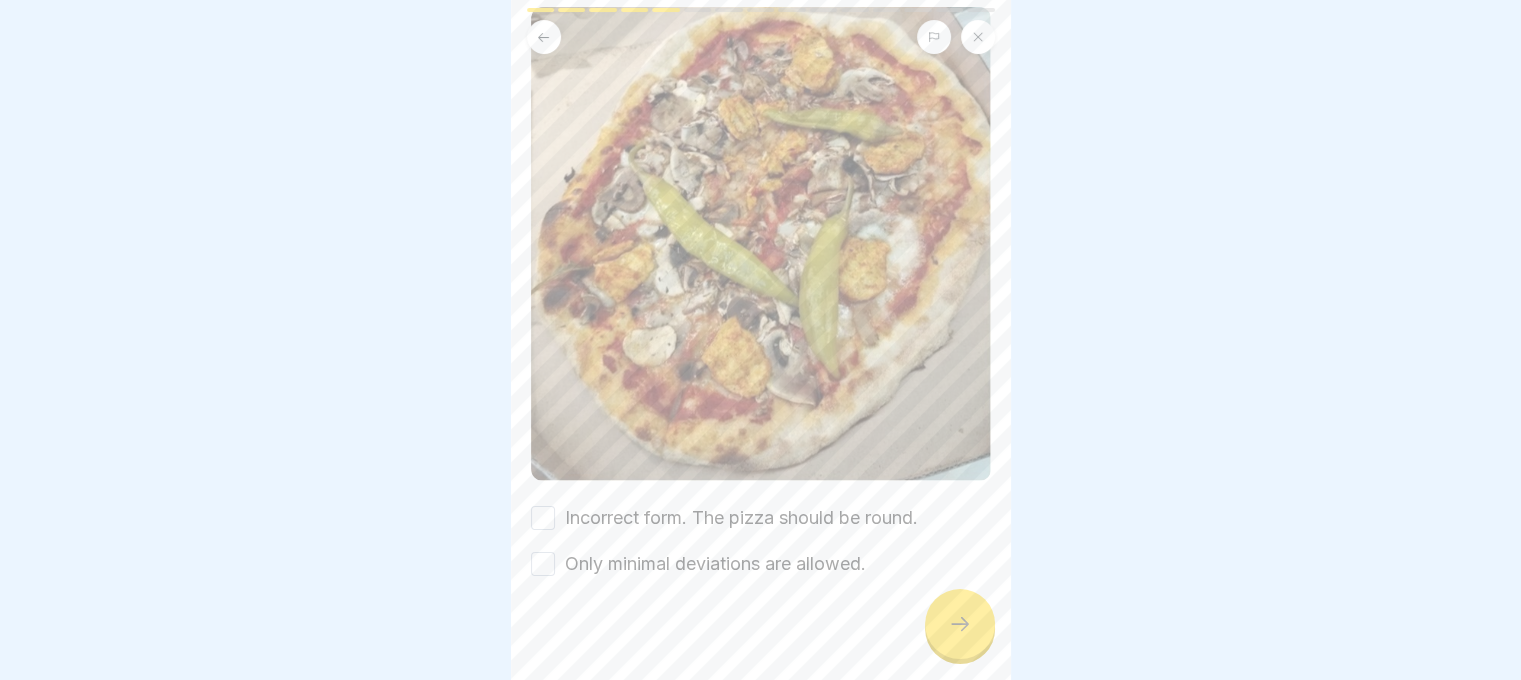 scroll, scrollTop: 281, scrollLeft: 0, axis: vertical 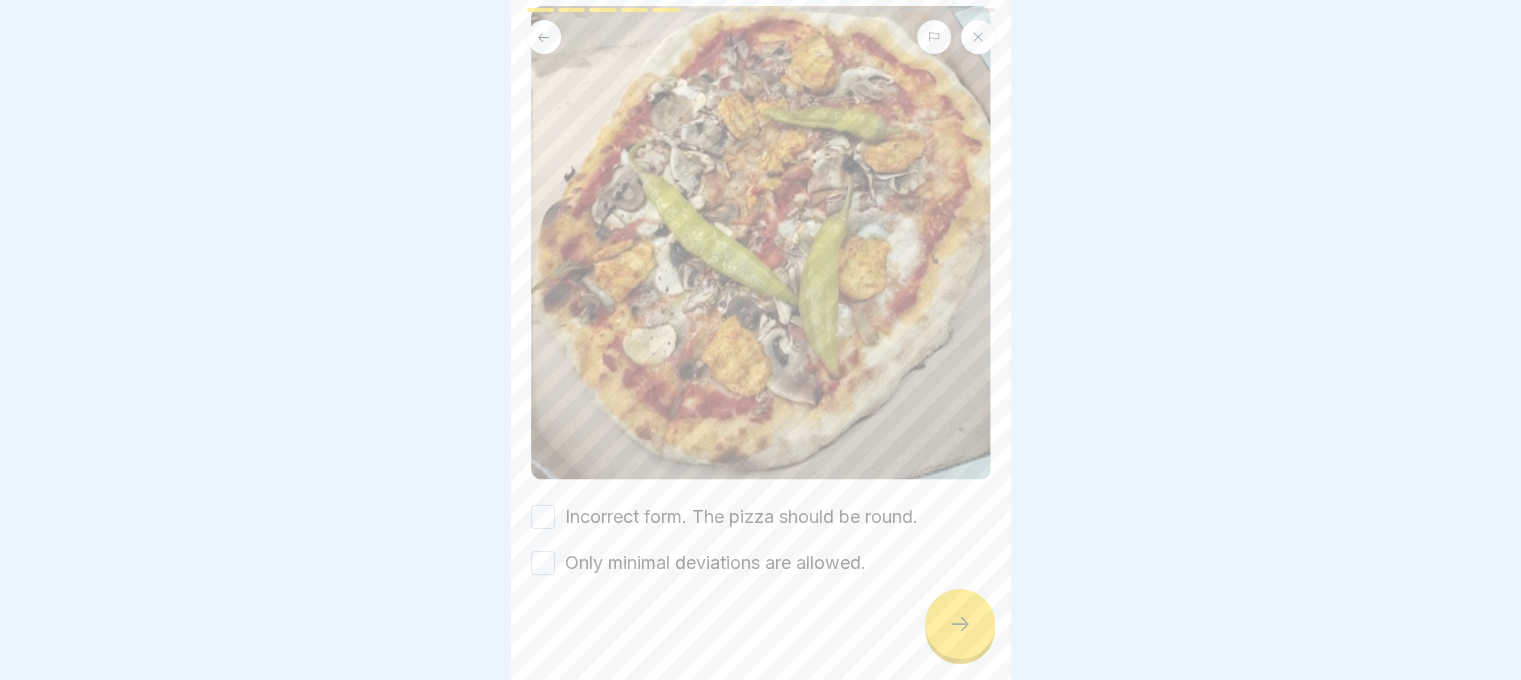 click on "Incorrect form. The pizza should be round." at bounding box center (543, 517) 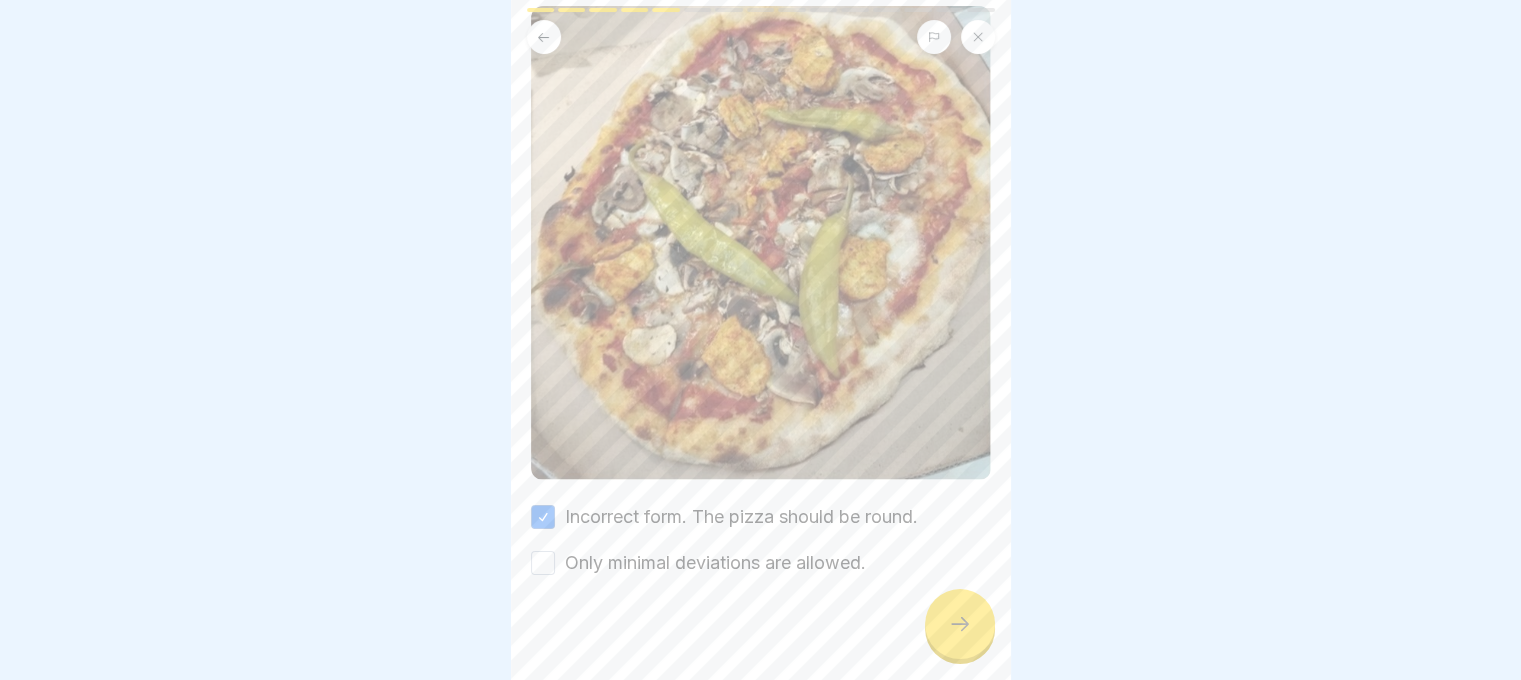 click on "Only minimal deviations are allowed." at bounding box center [543, 563] 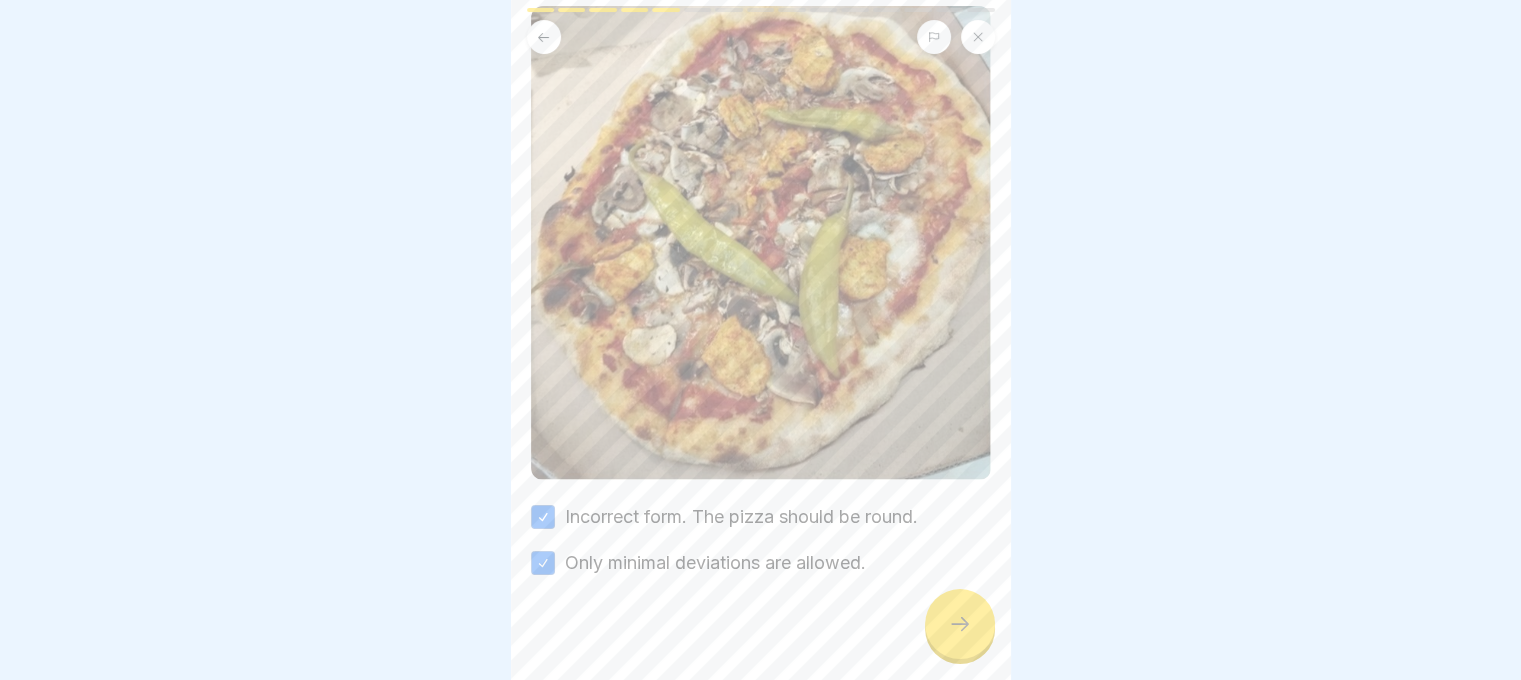 click at bounding box center [960, 624] 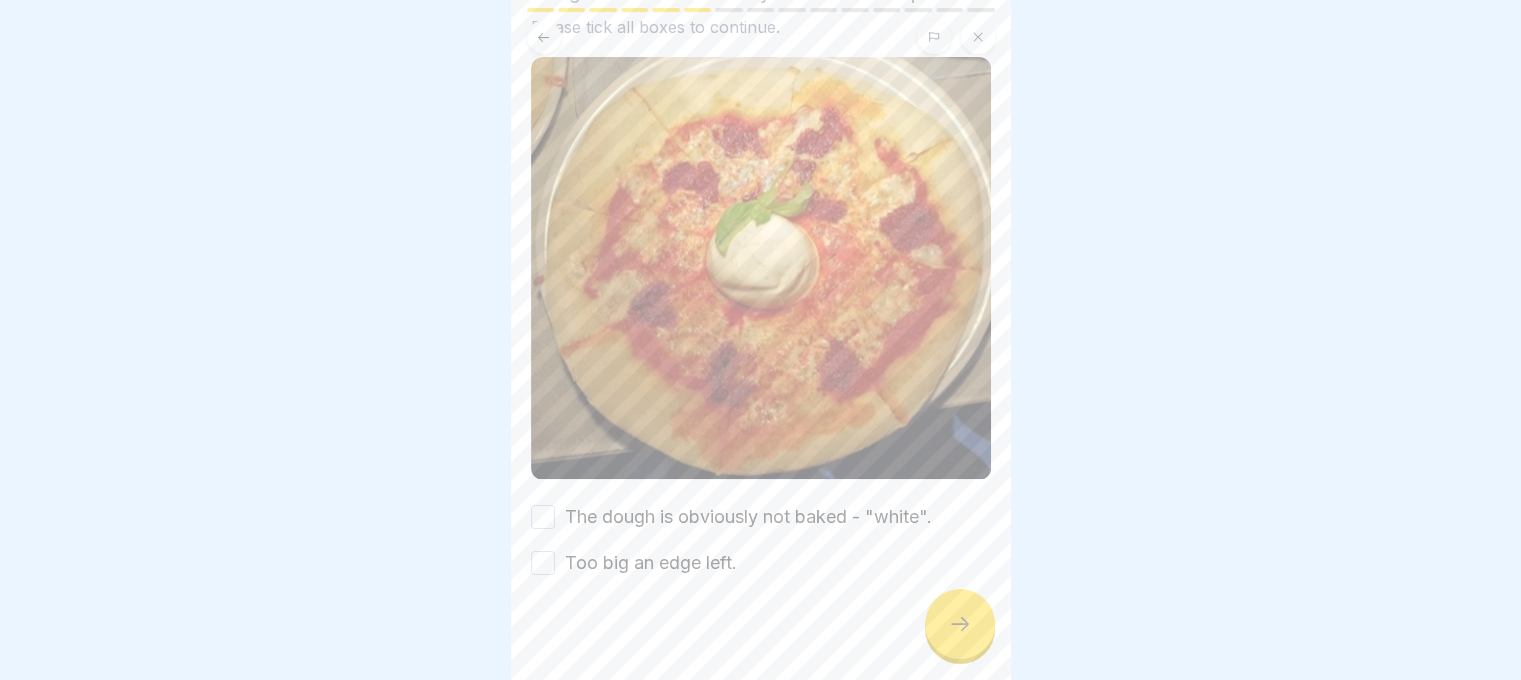 scroll, scrollTop: 205, scrollLeft: 0, axis: vertical 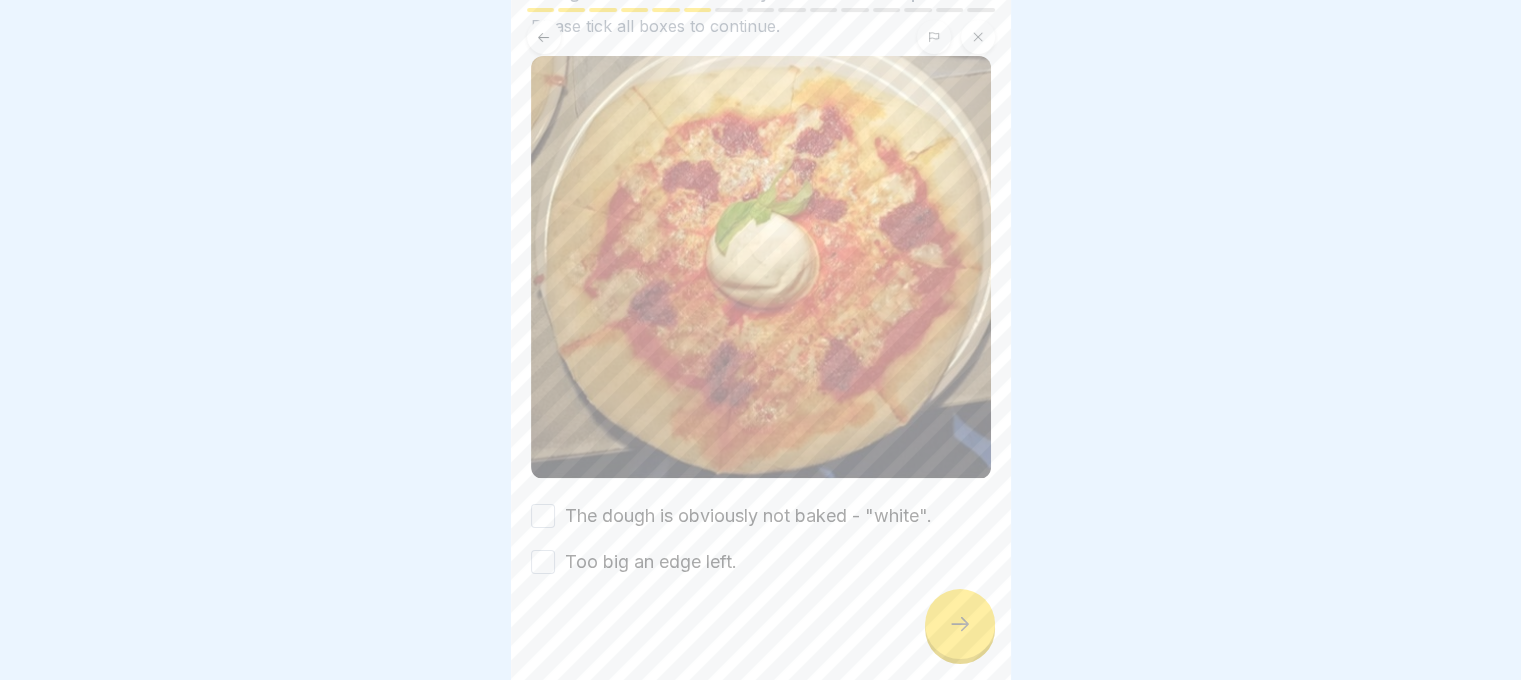 click on "The dough is obviously not baked - "white"." at bounding box center (543, 516) 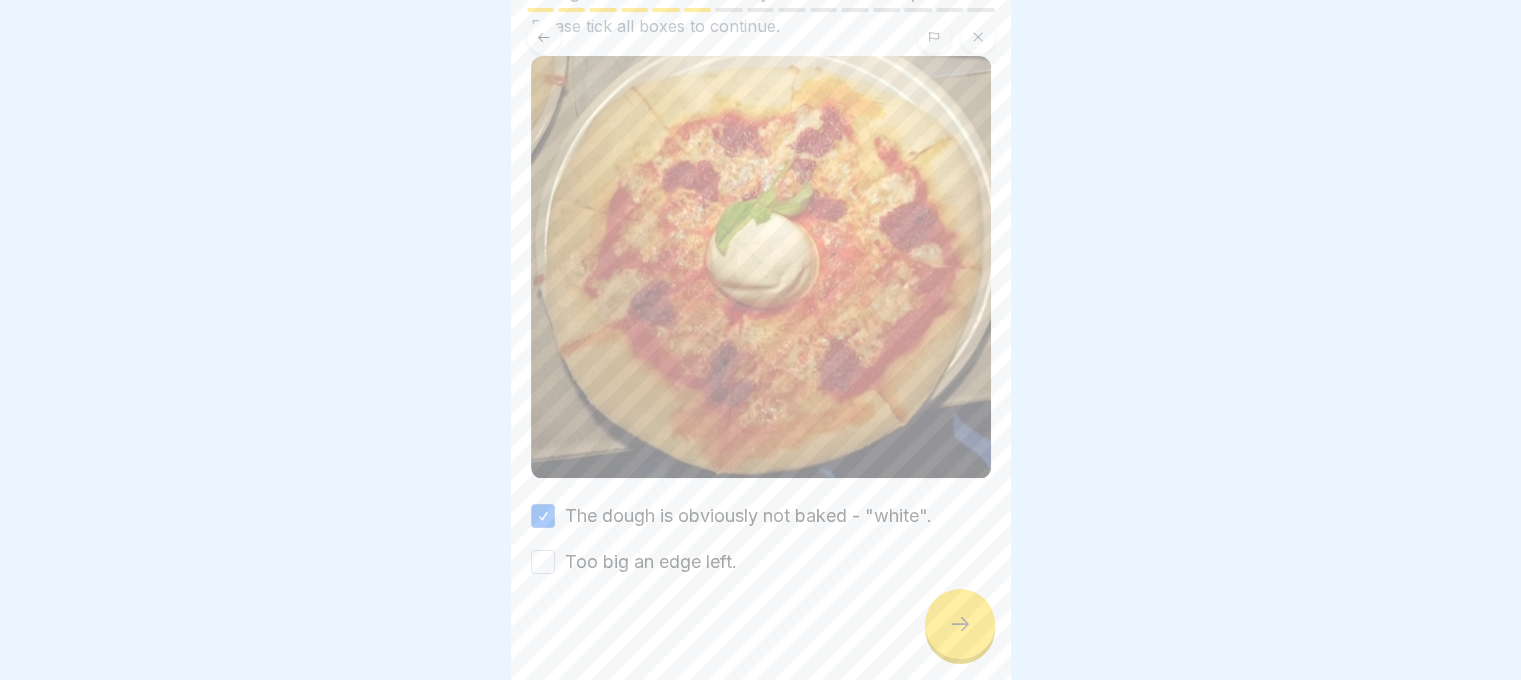 click on "Too big an edge left." at bounding box center [543, 562] 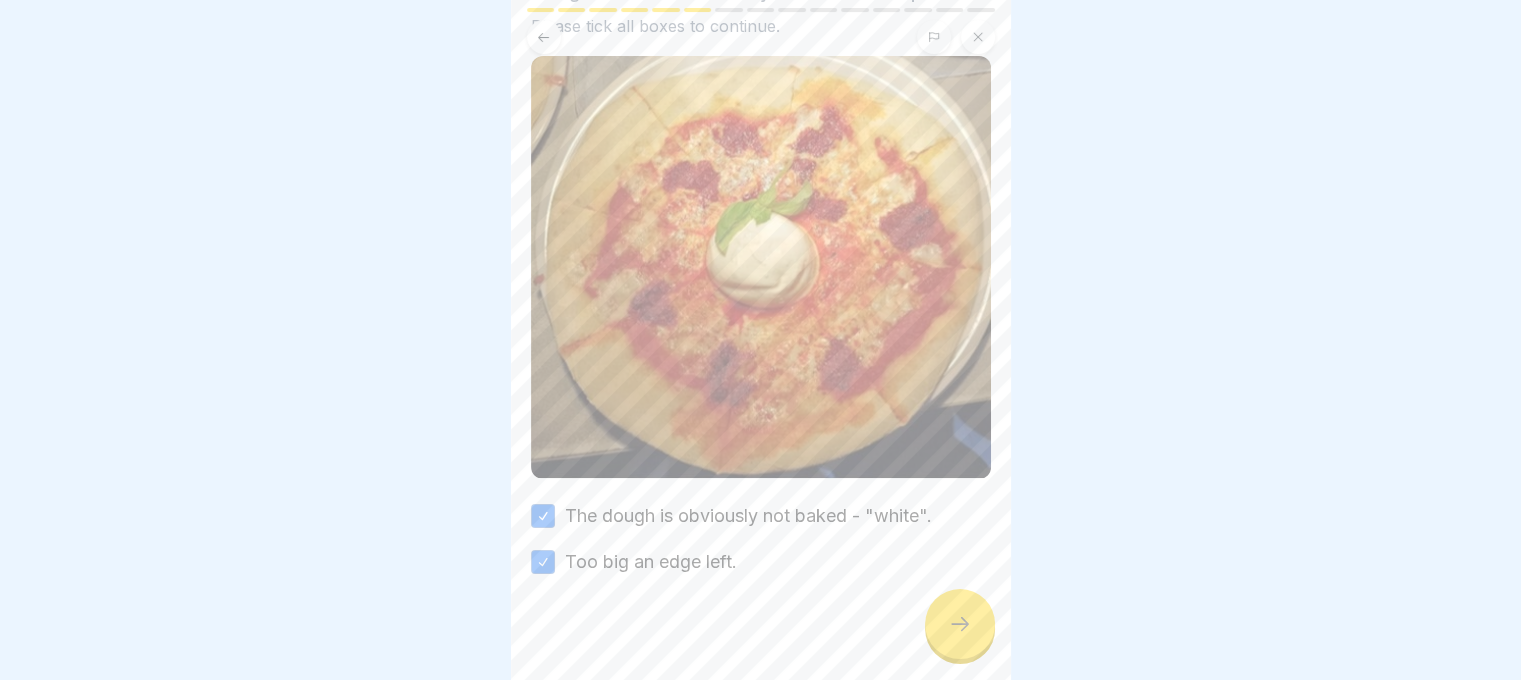 click at bounding box center [960, 624] 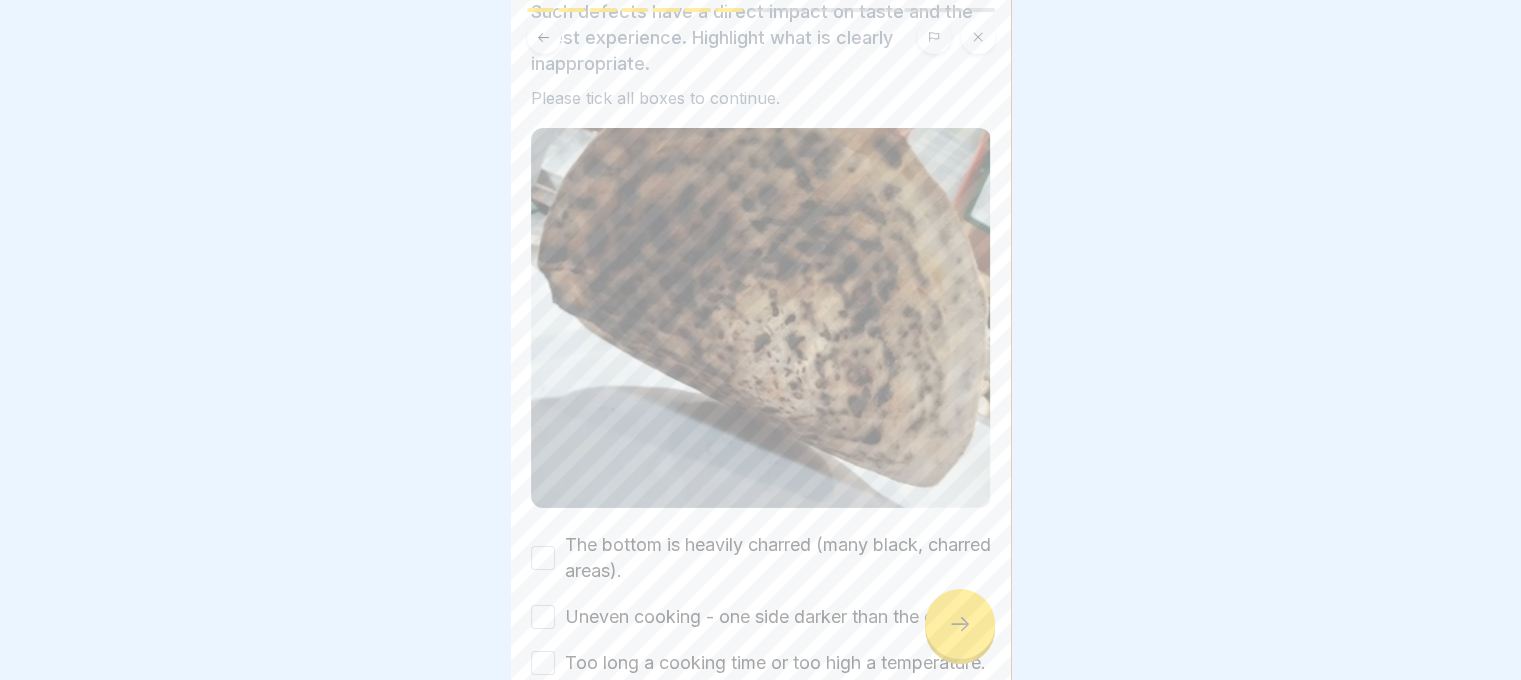 scroll, scrollTop: 314, scrollLeft: 0, axis: vertical 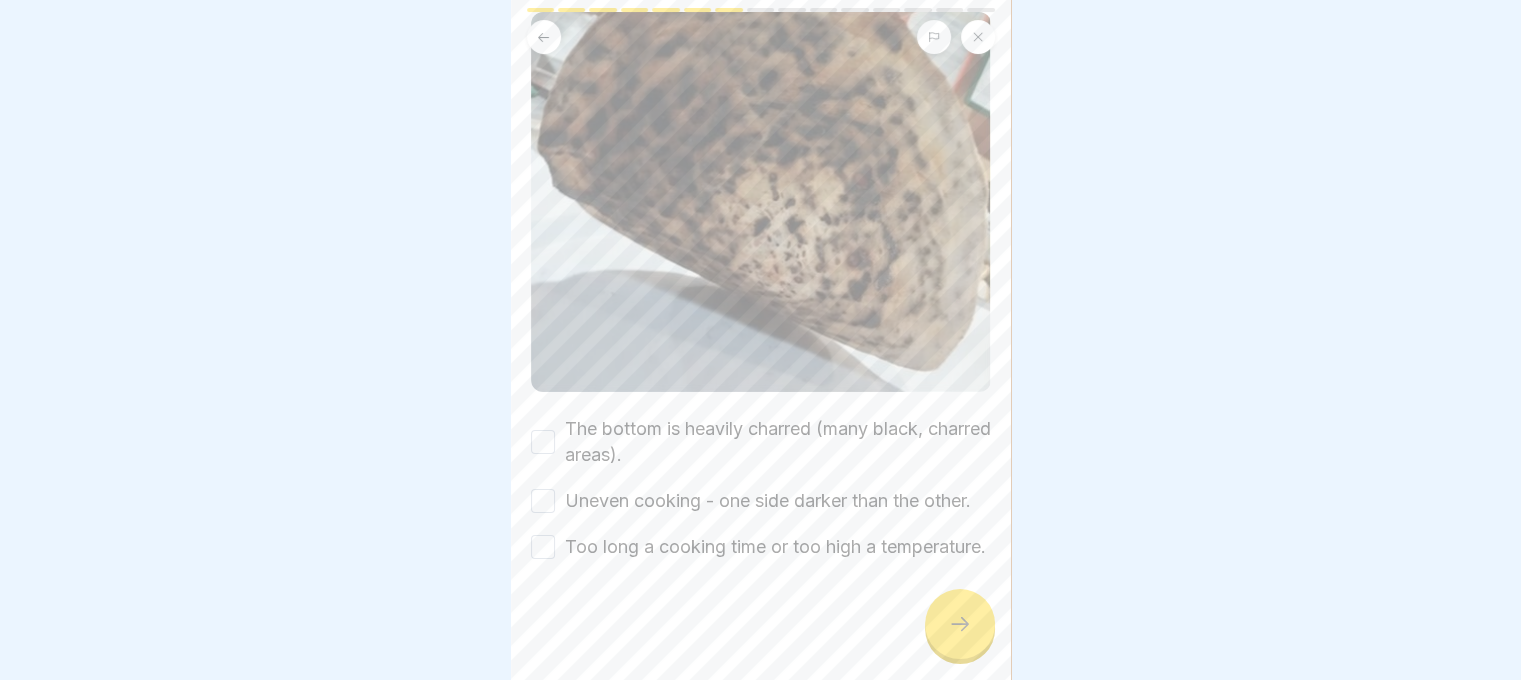 click on "The bottom is heavily charred (many black, charred areas)." at bounding box center (543, 442) 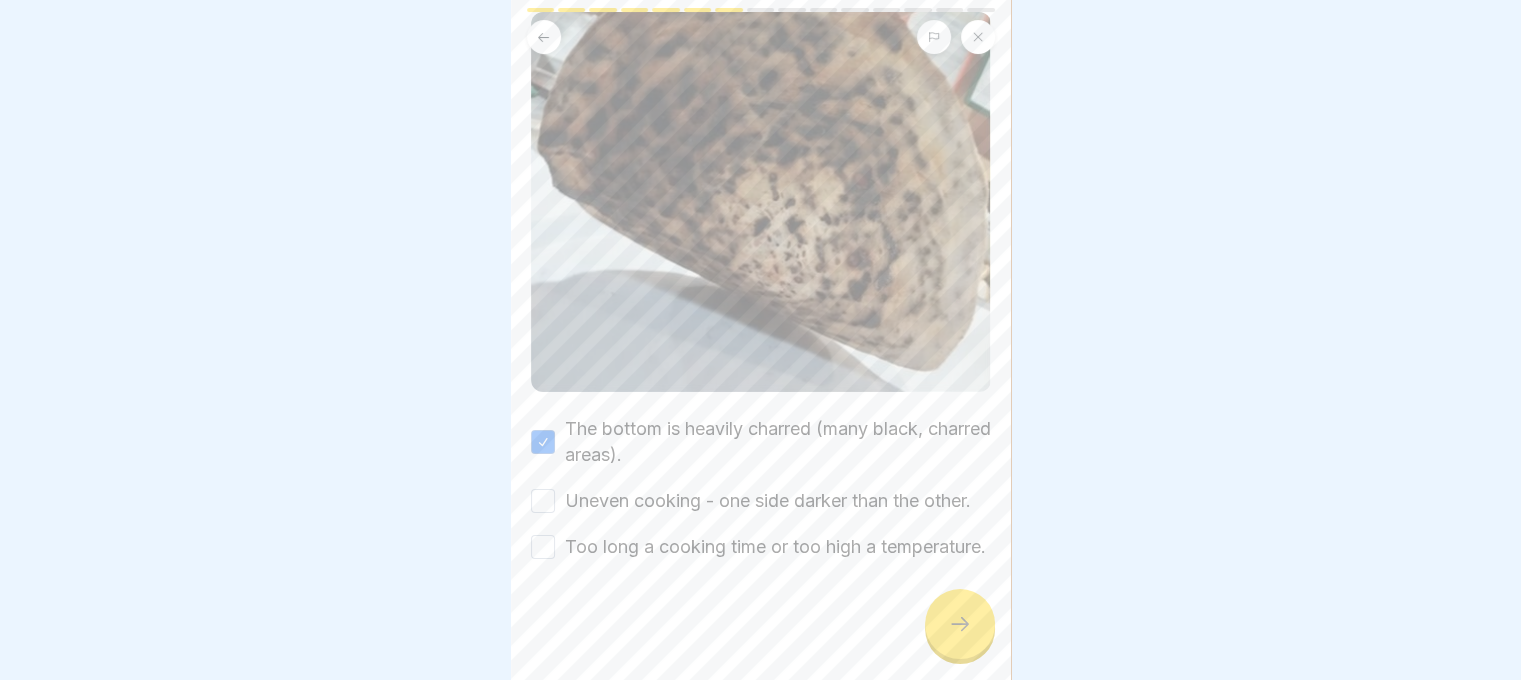 click on "Uneven cooking - one side darker than the other." at bounding box center [543, 501] 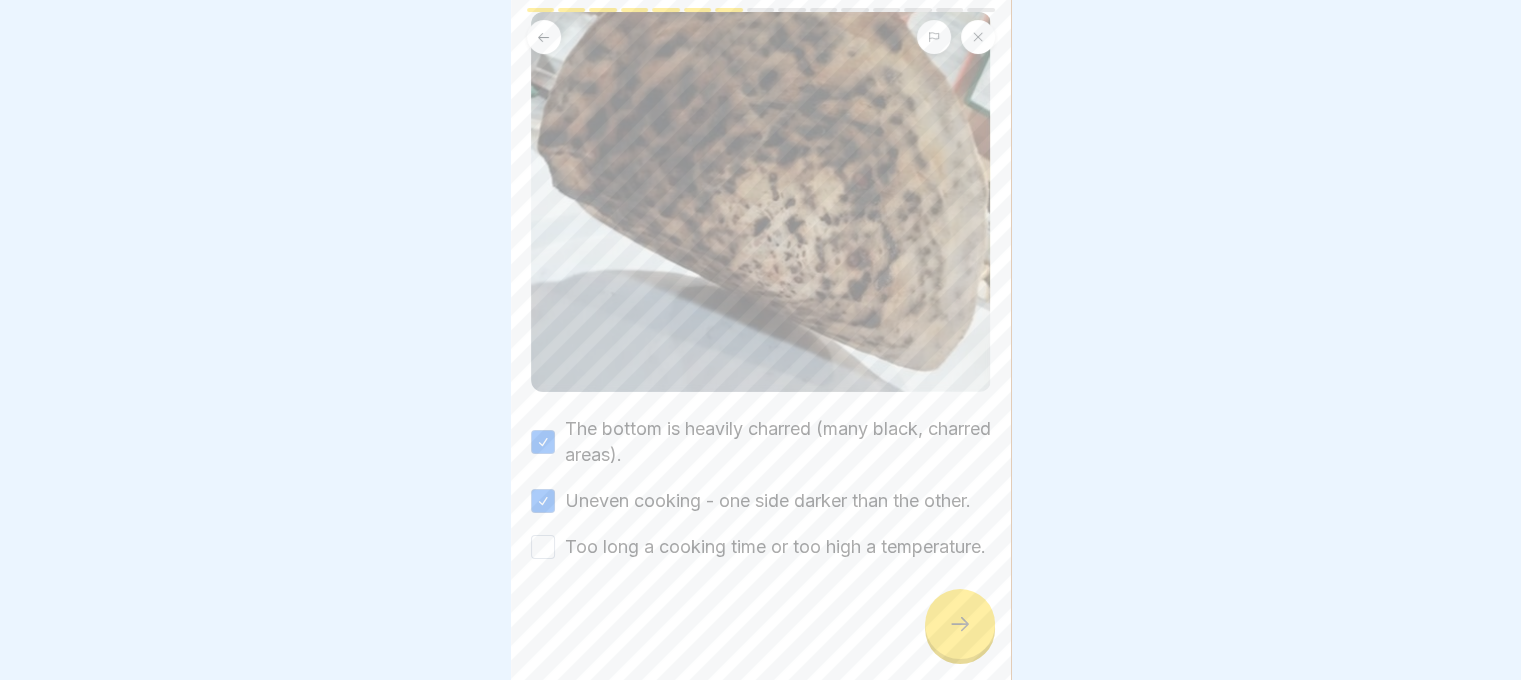 click on "Too long a cooking time or too high a temperature." at bounding box center (543, 547) 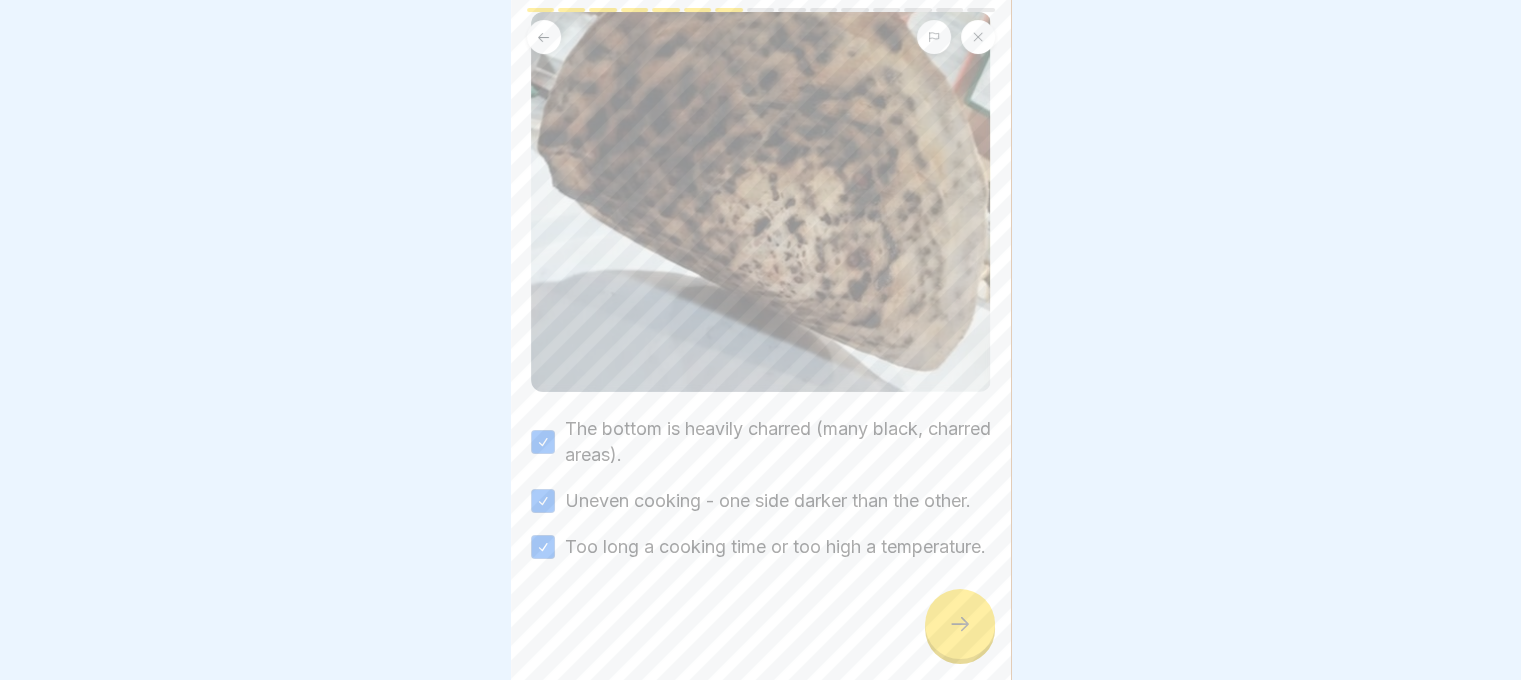click 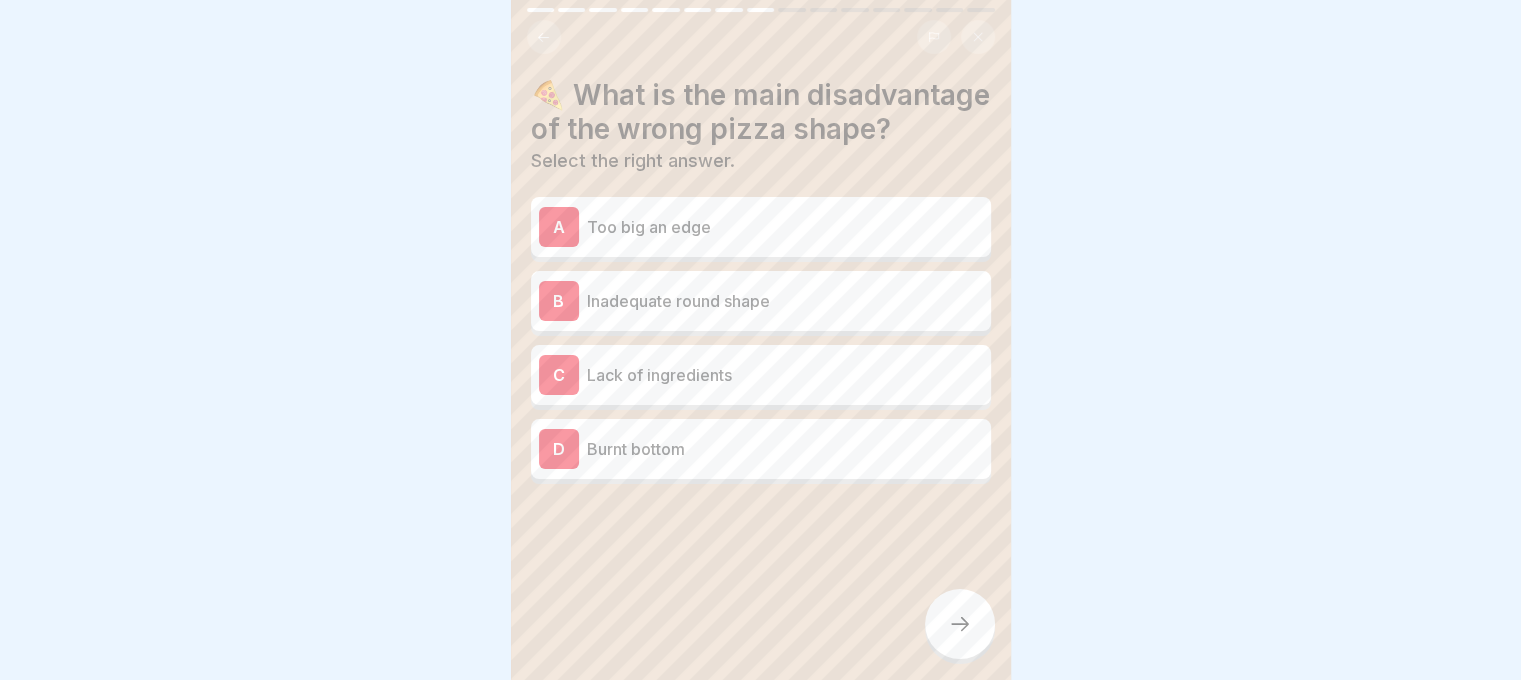 click on "Inadequate round shape" at bounding box center (785, 301) 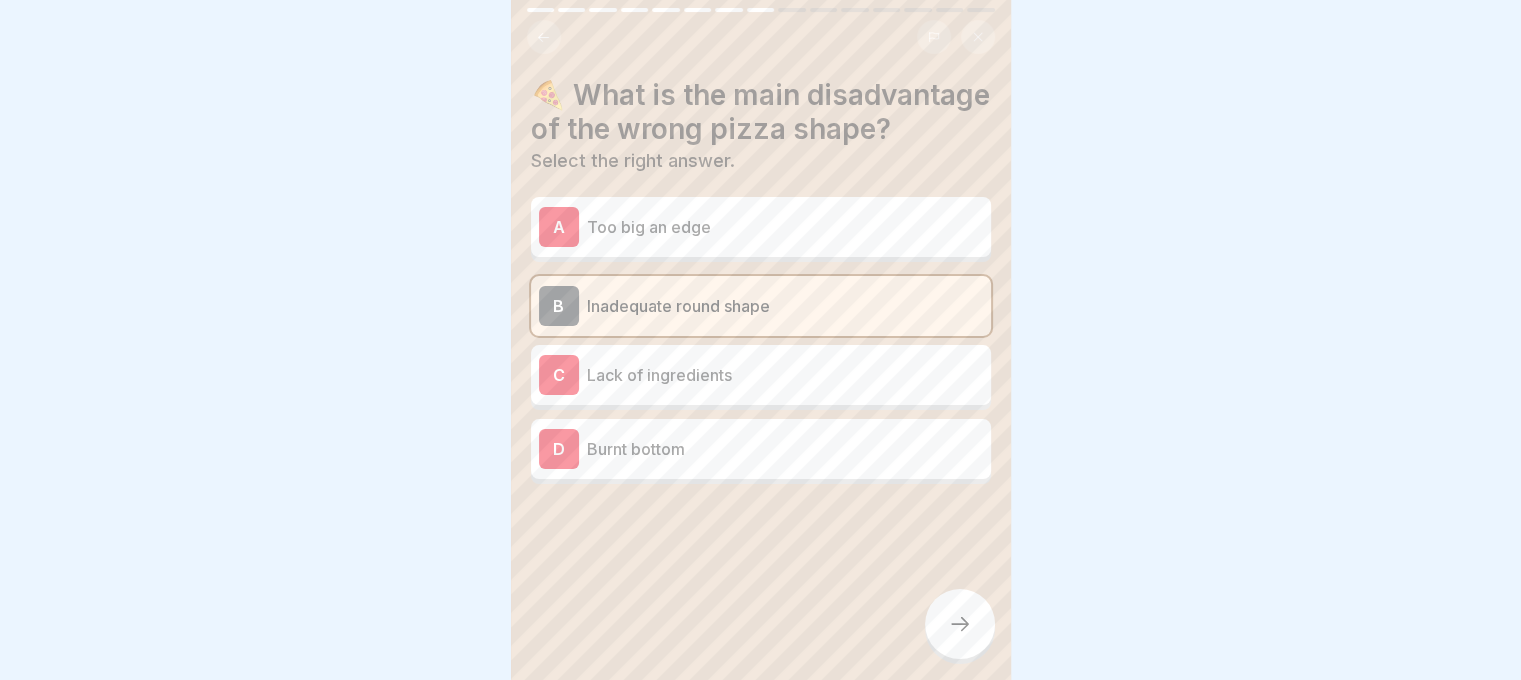 click at bounding box center (960, 624) 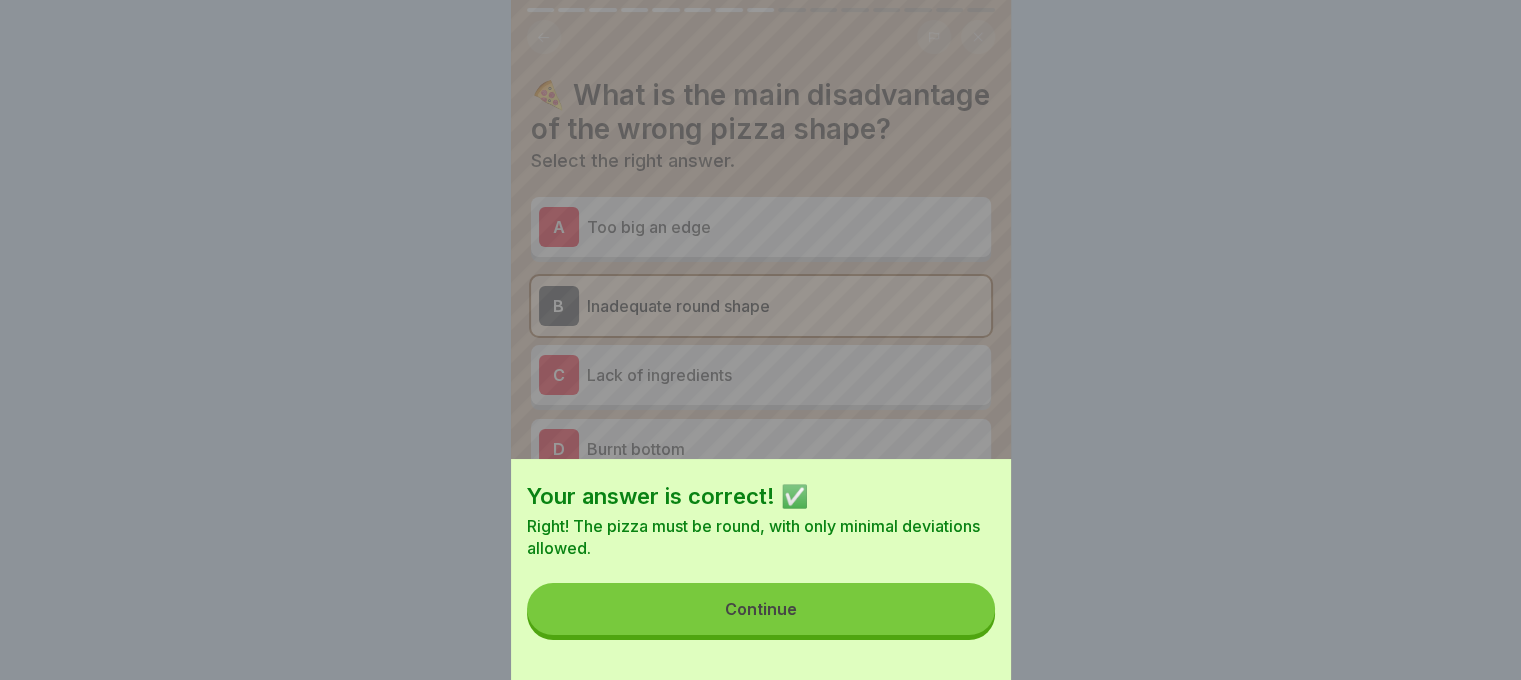 click on "Continue" at bounding box center [761, 609] 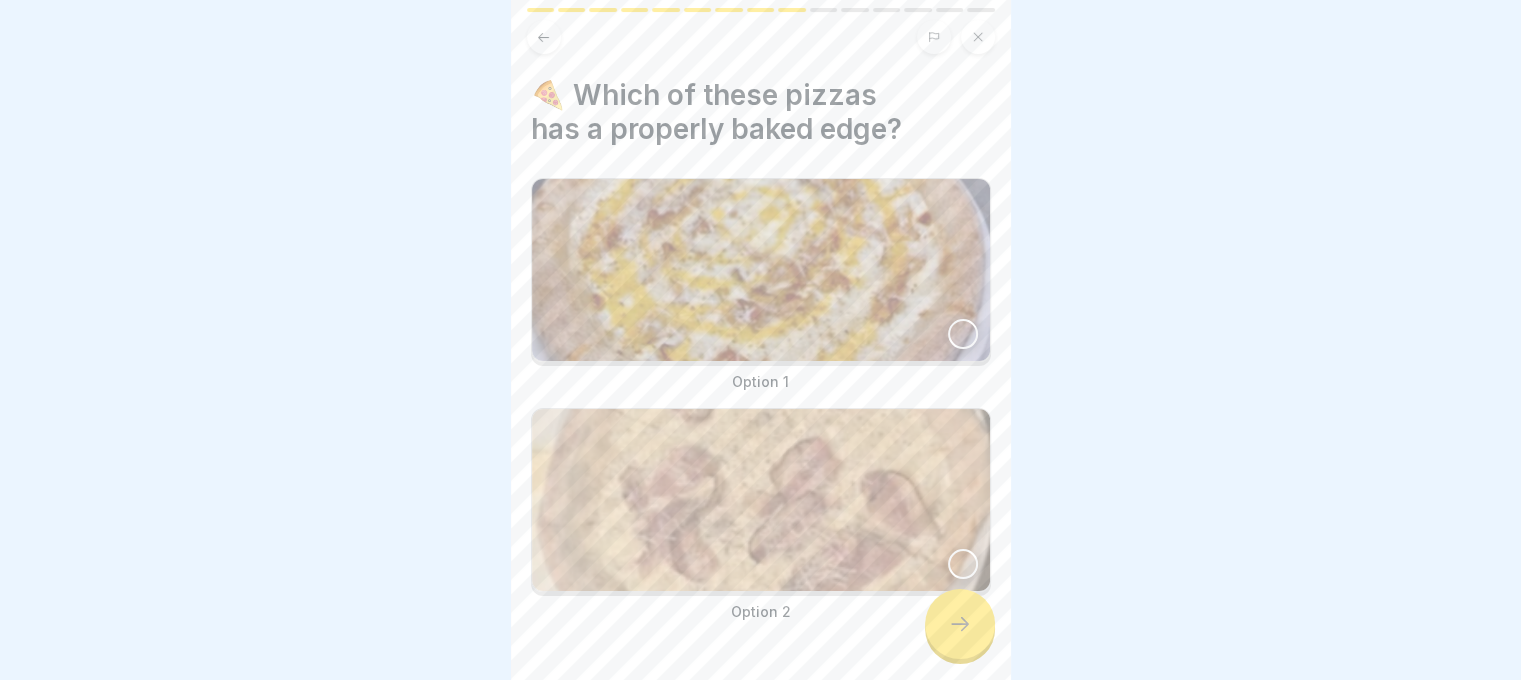 click at bounding box center (963, 334) 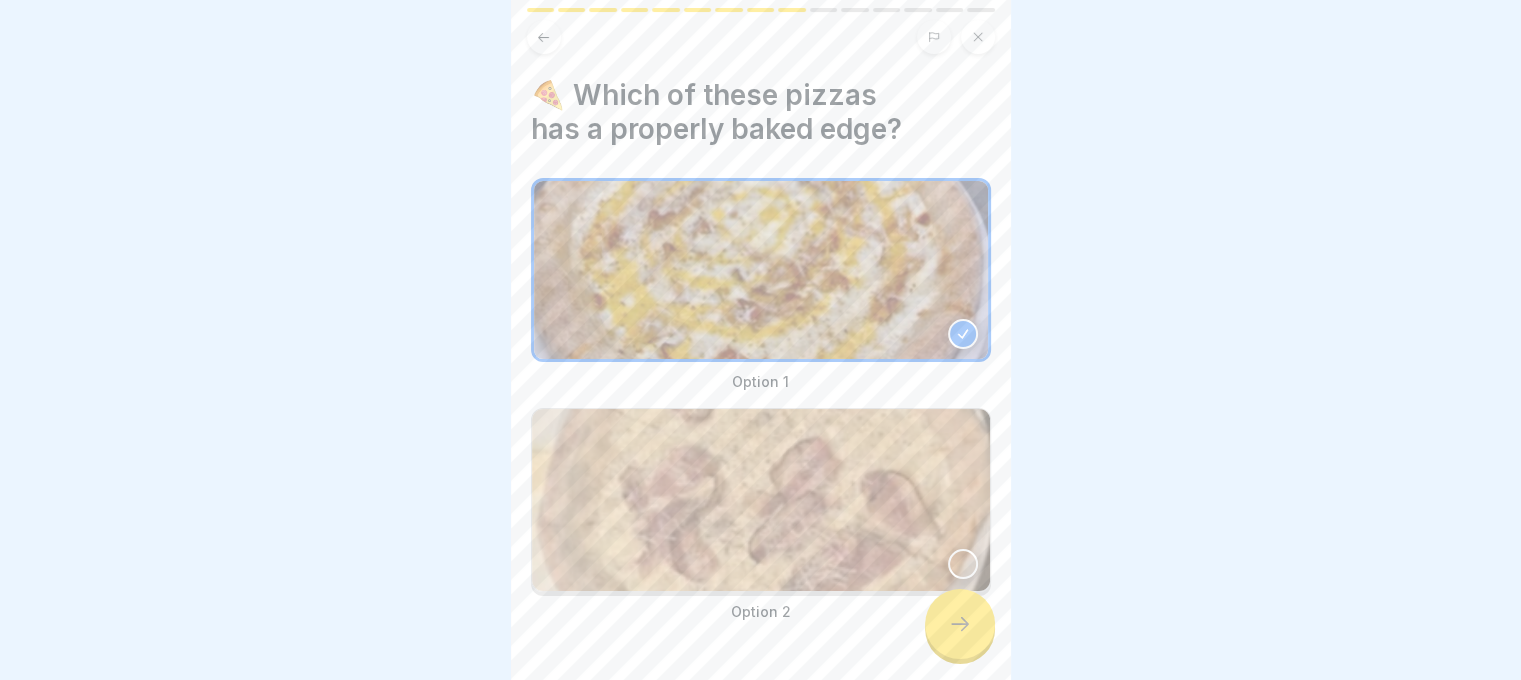 click 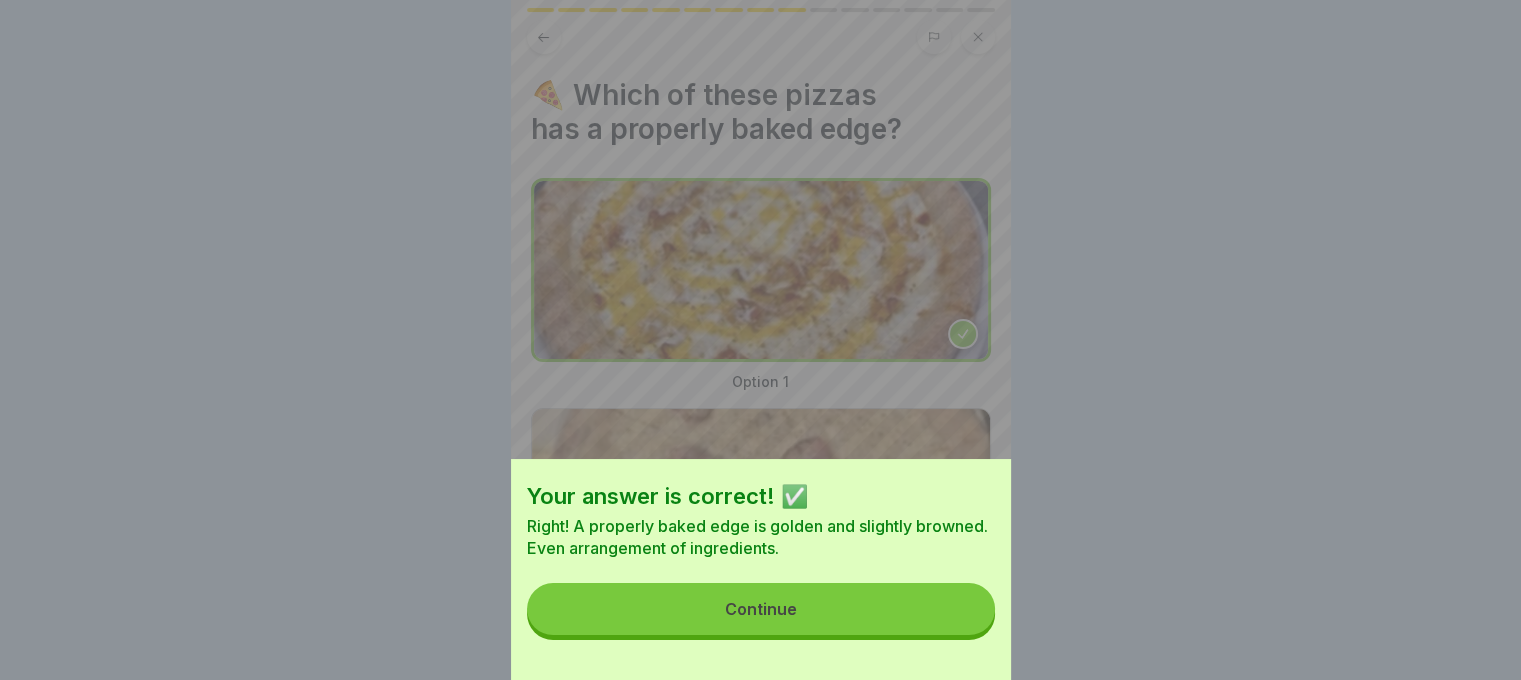 click on "Continue" at bounding box center [761, 609] 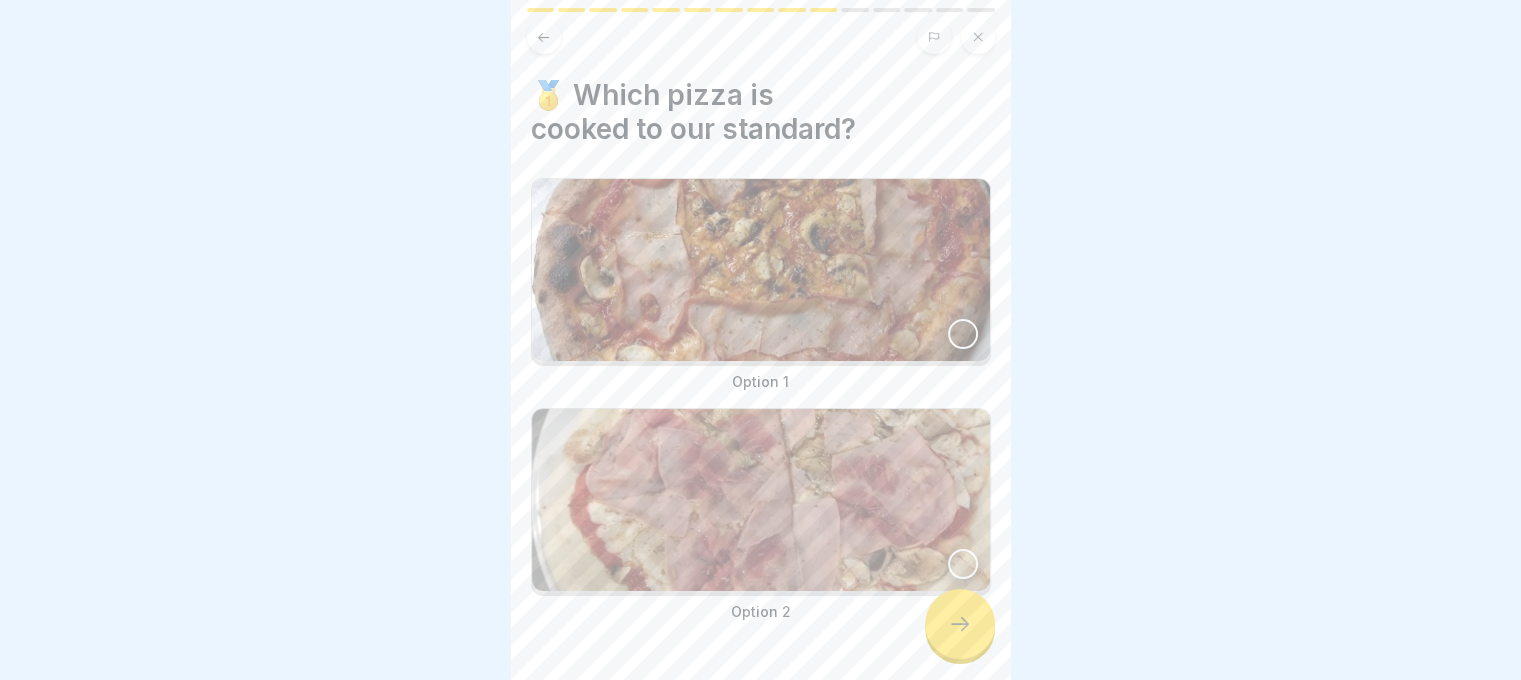 click at bounding box center [963, 334] 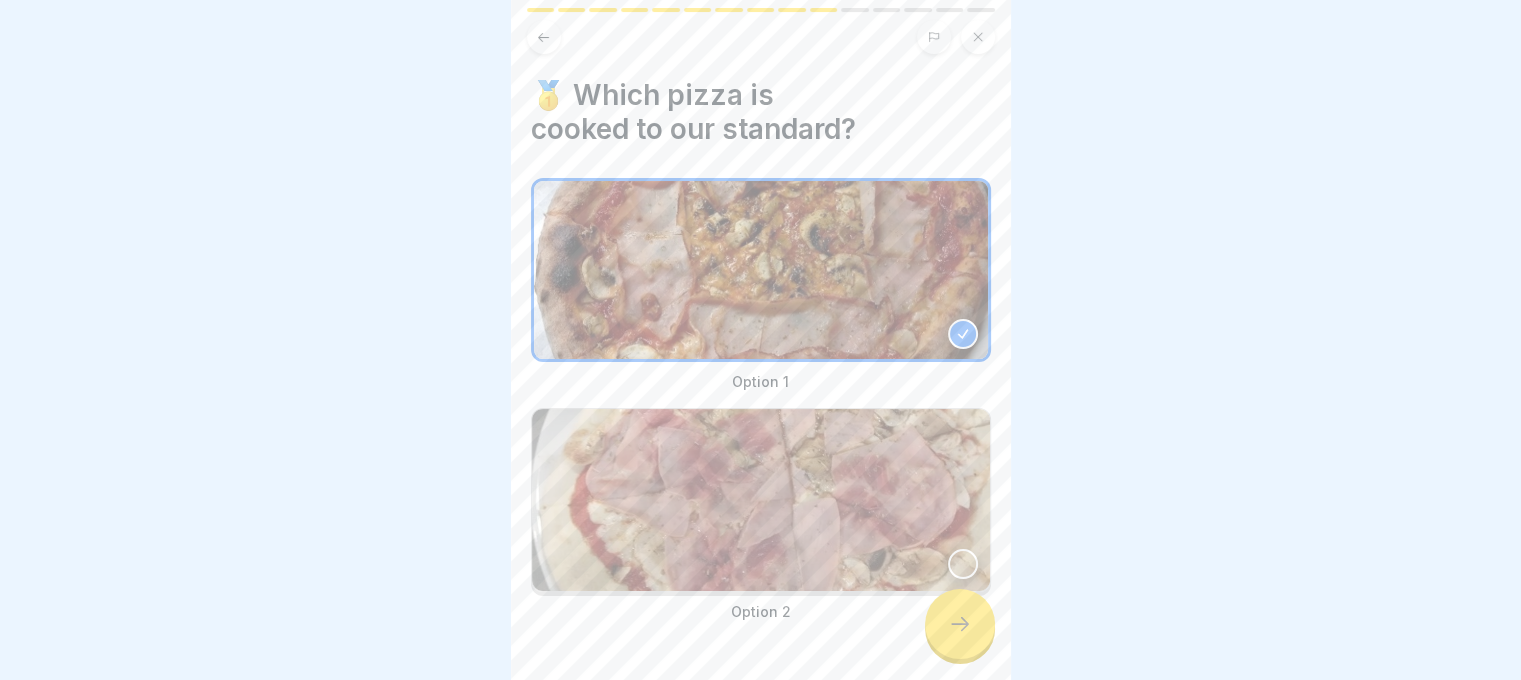 click at bounding box center (960, 624) 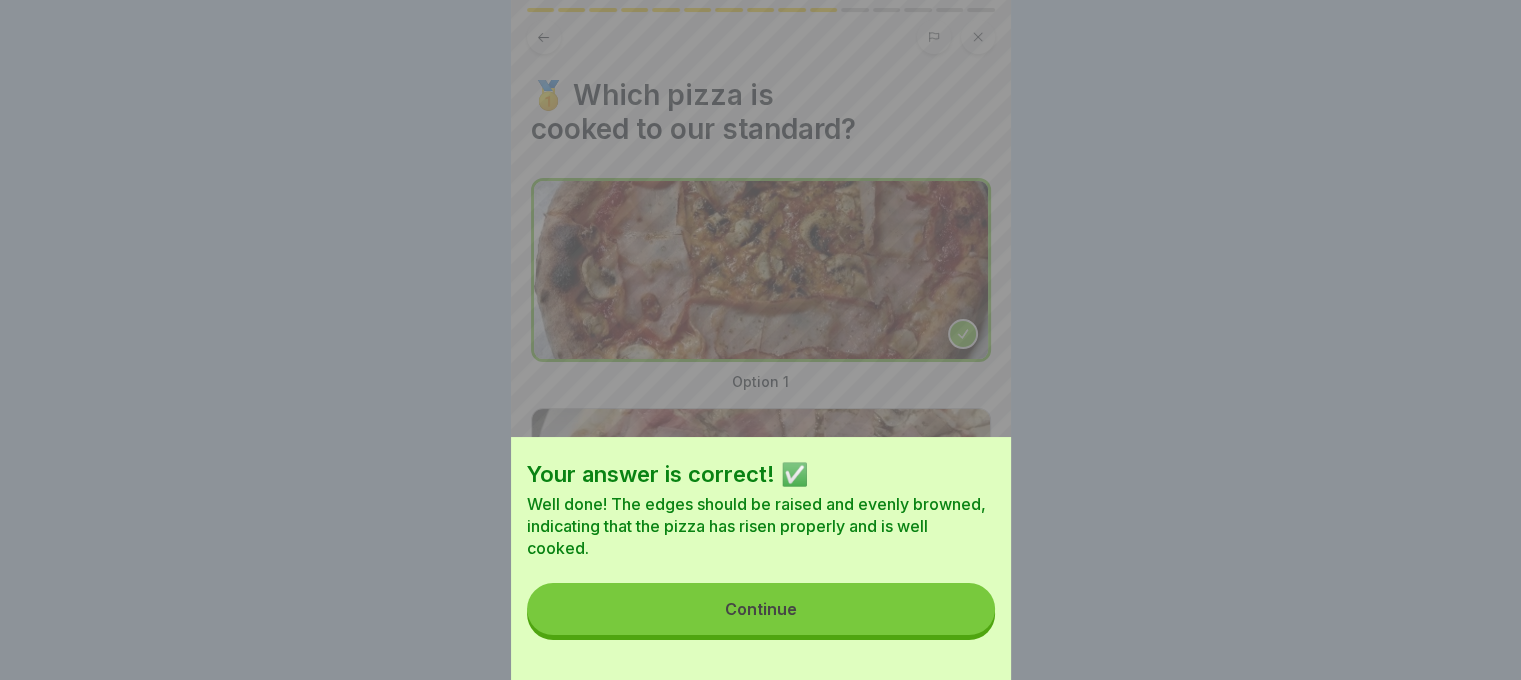 click on "Continue" at bounding box center [761, 609] 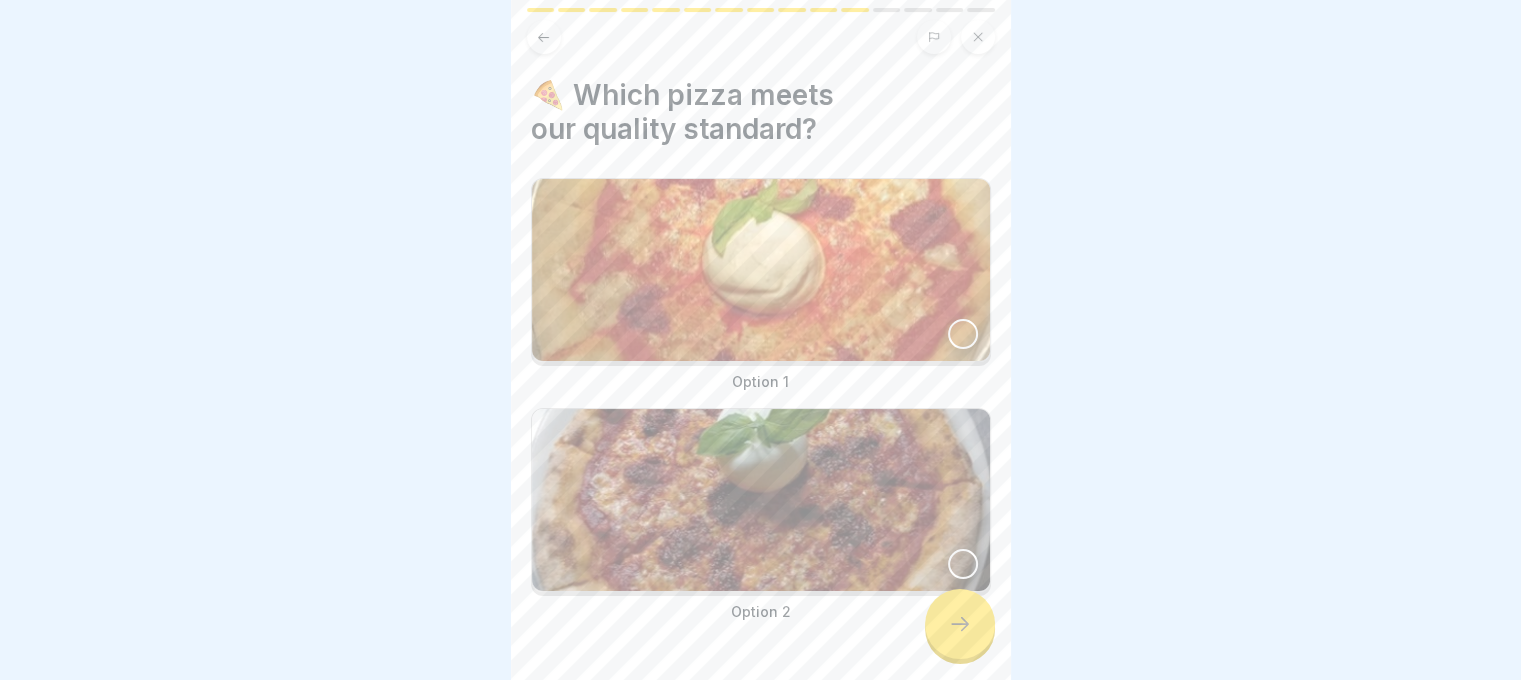 click at bounding box center (963, 564) 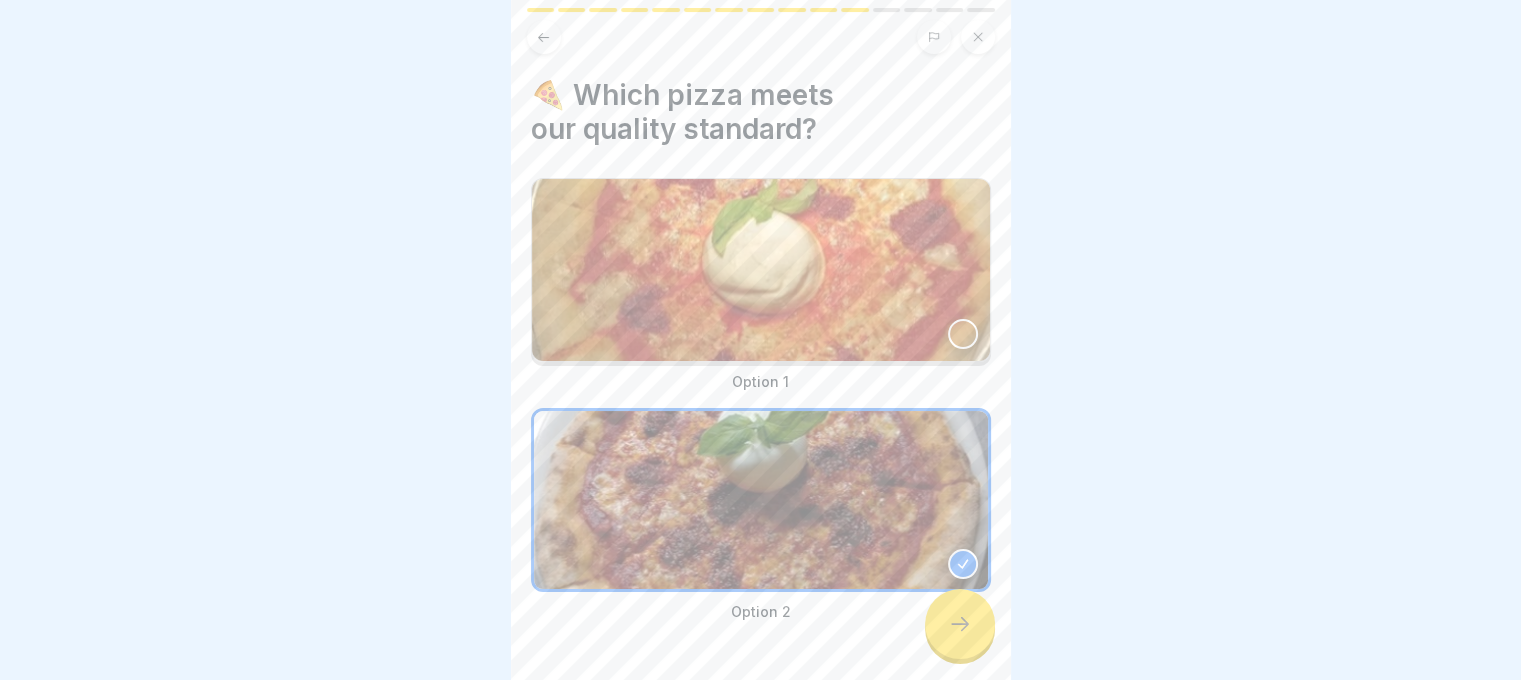 click at bounding box center [960, 624] 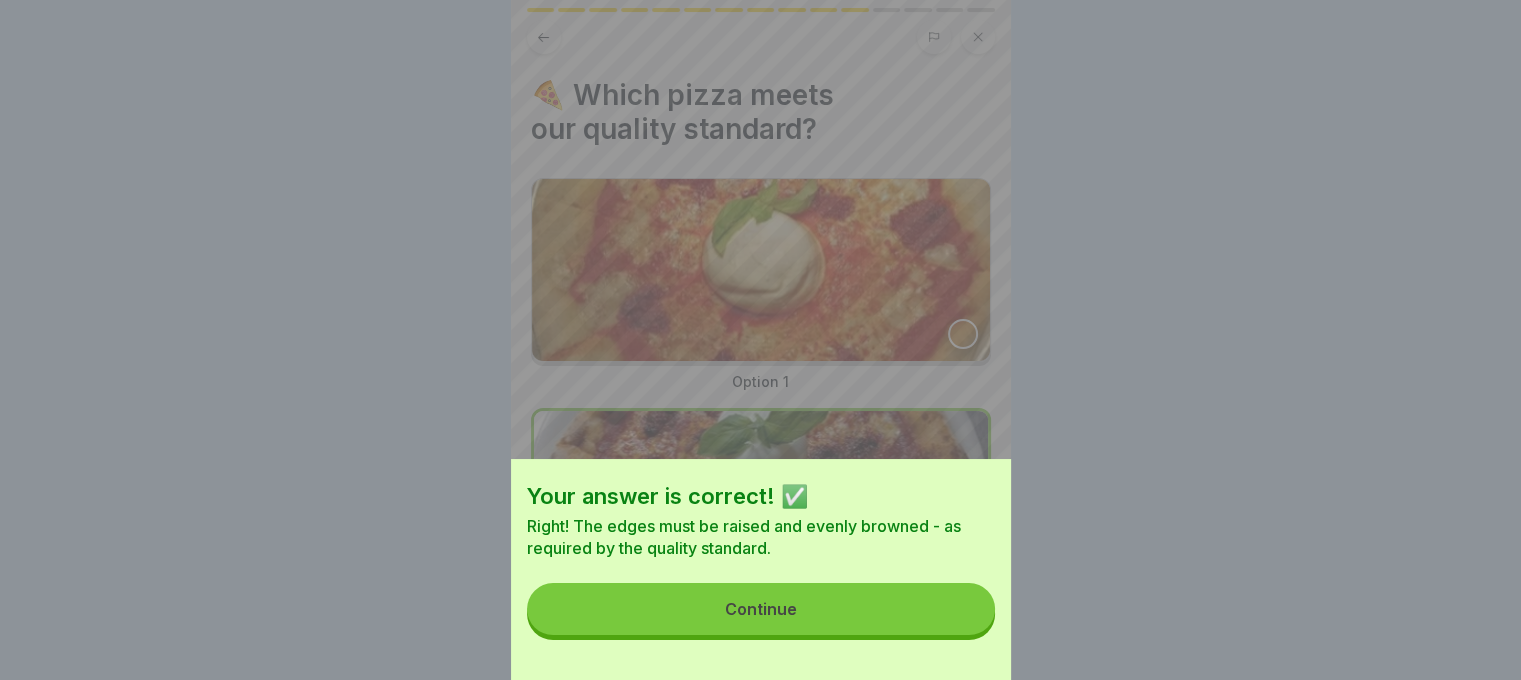 click on "Continue" at bounding box center (761, 609) 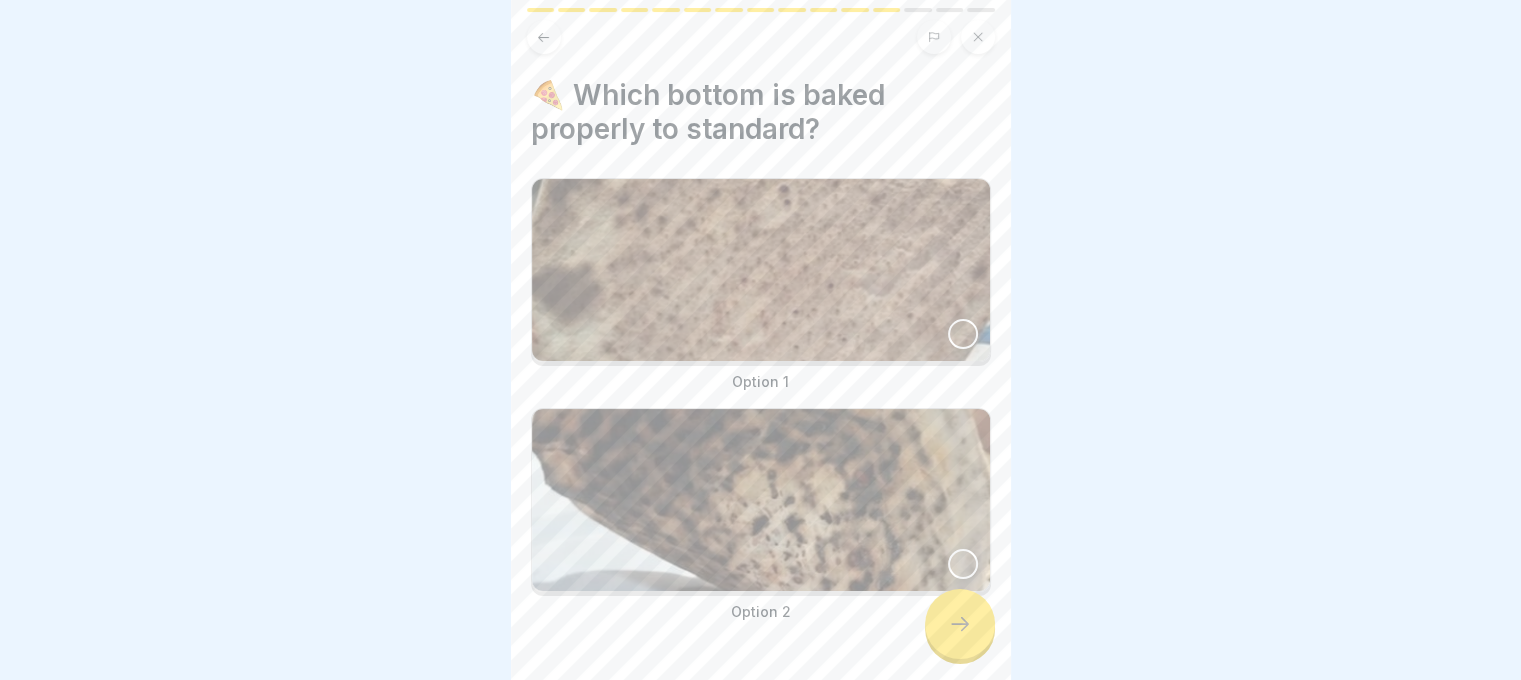 click at bounding box center [963, 334] 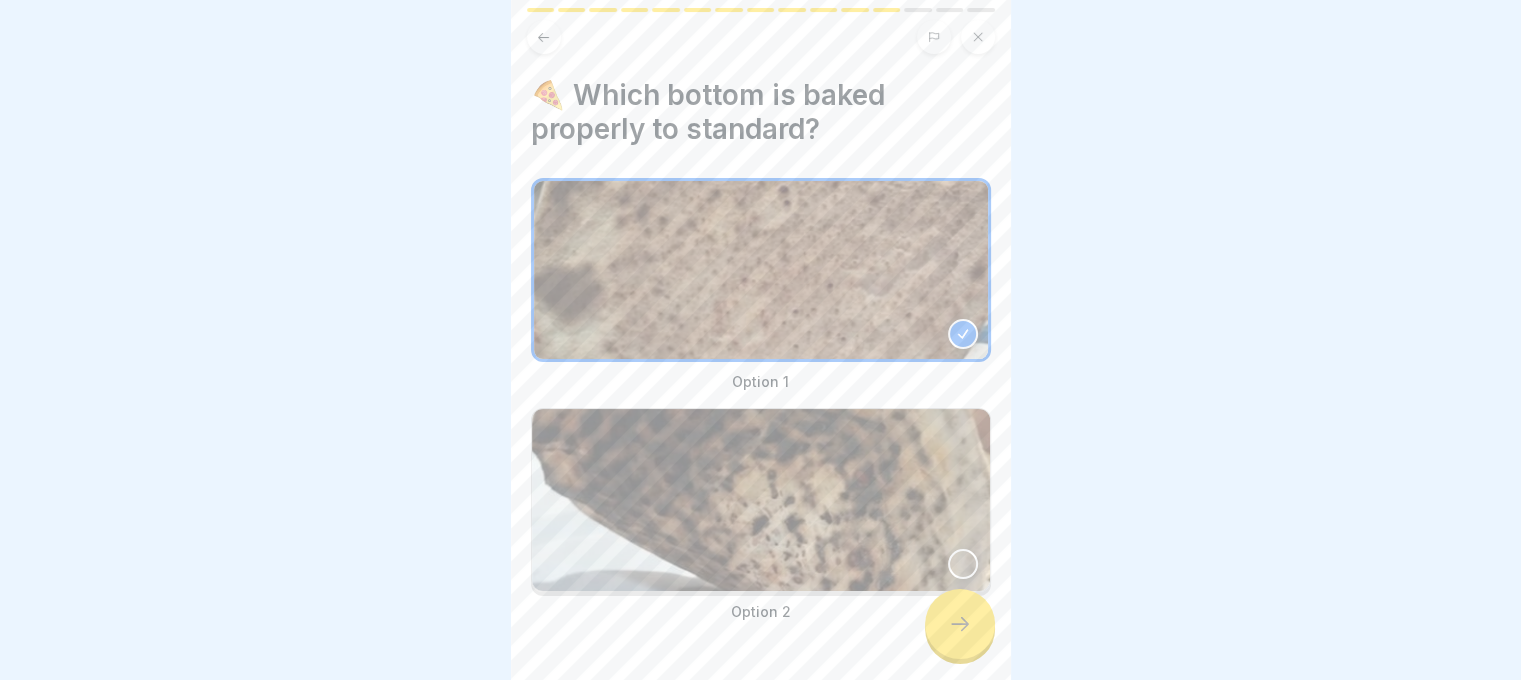 click at bounding box center [960, 624] 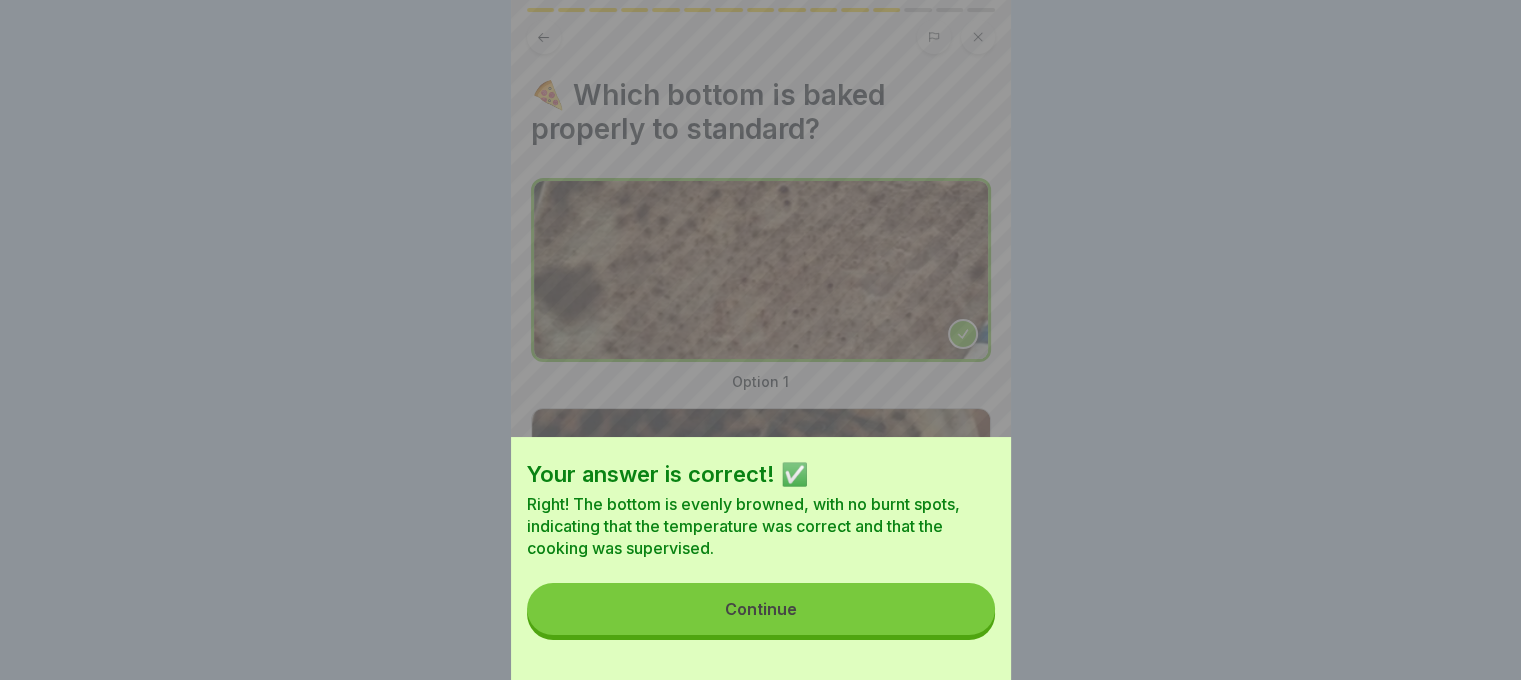 click on "Continue" at bounding box center [761, 609] 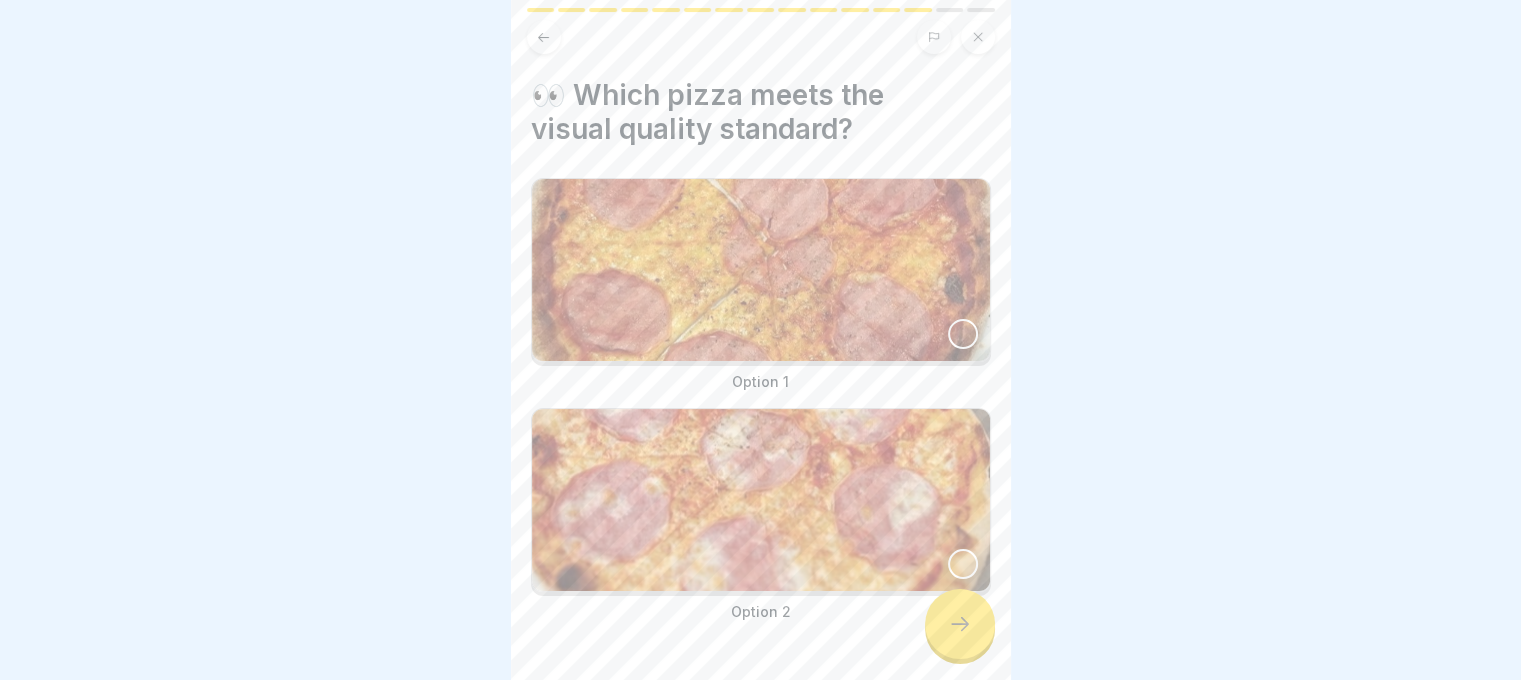 click at bounding box center (963, 564) 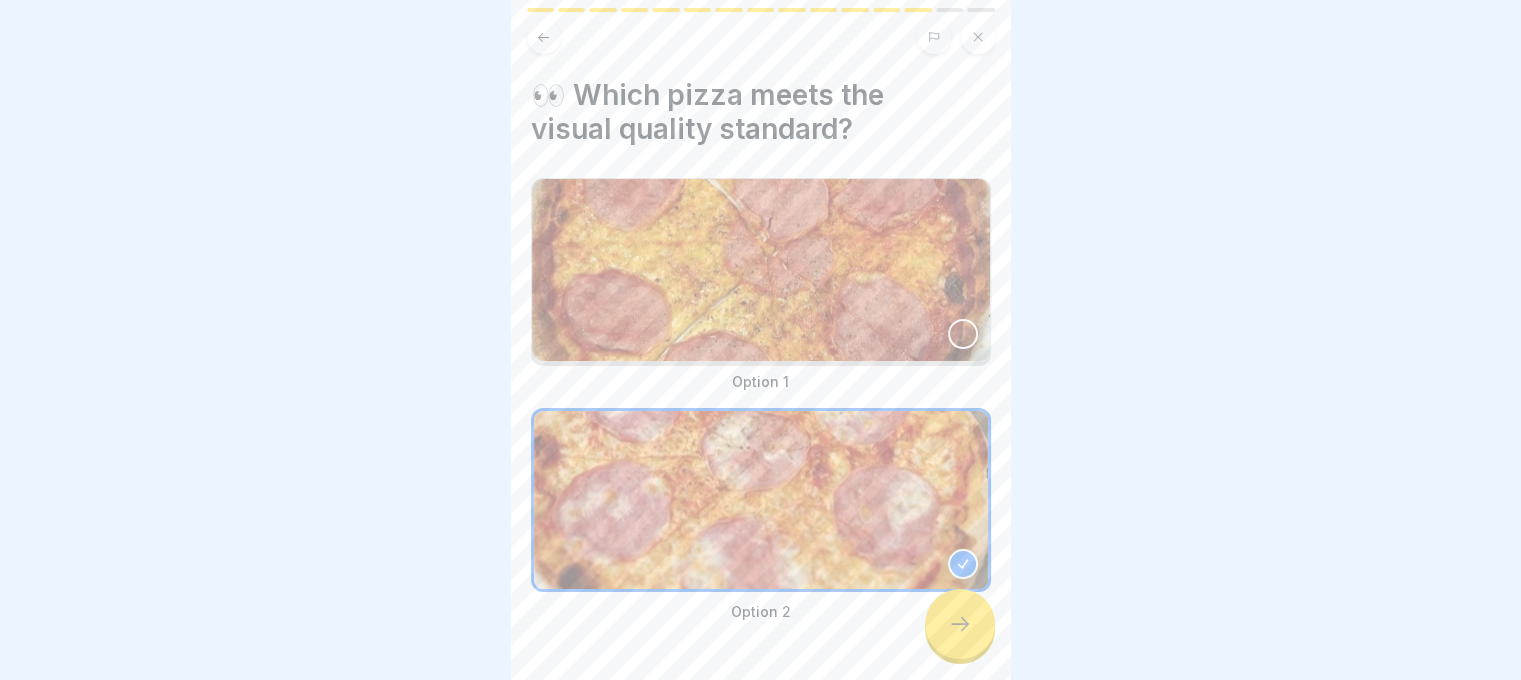 click at bounding box center (960, 624) 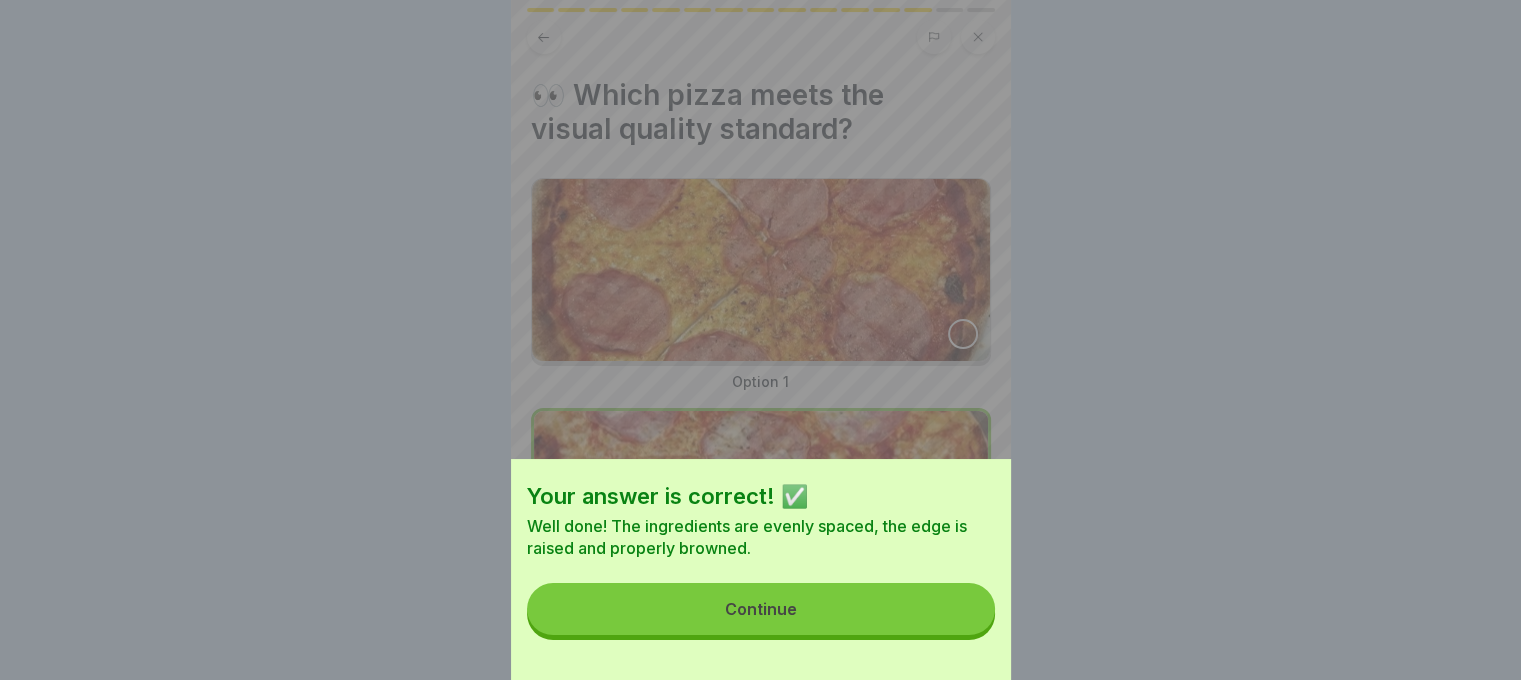 click on "Continue" at bounding box center (761, 609) 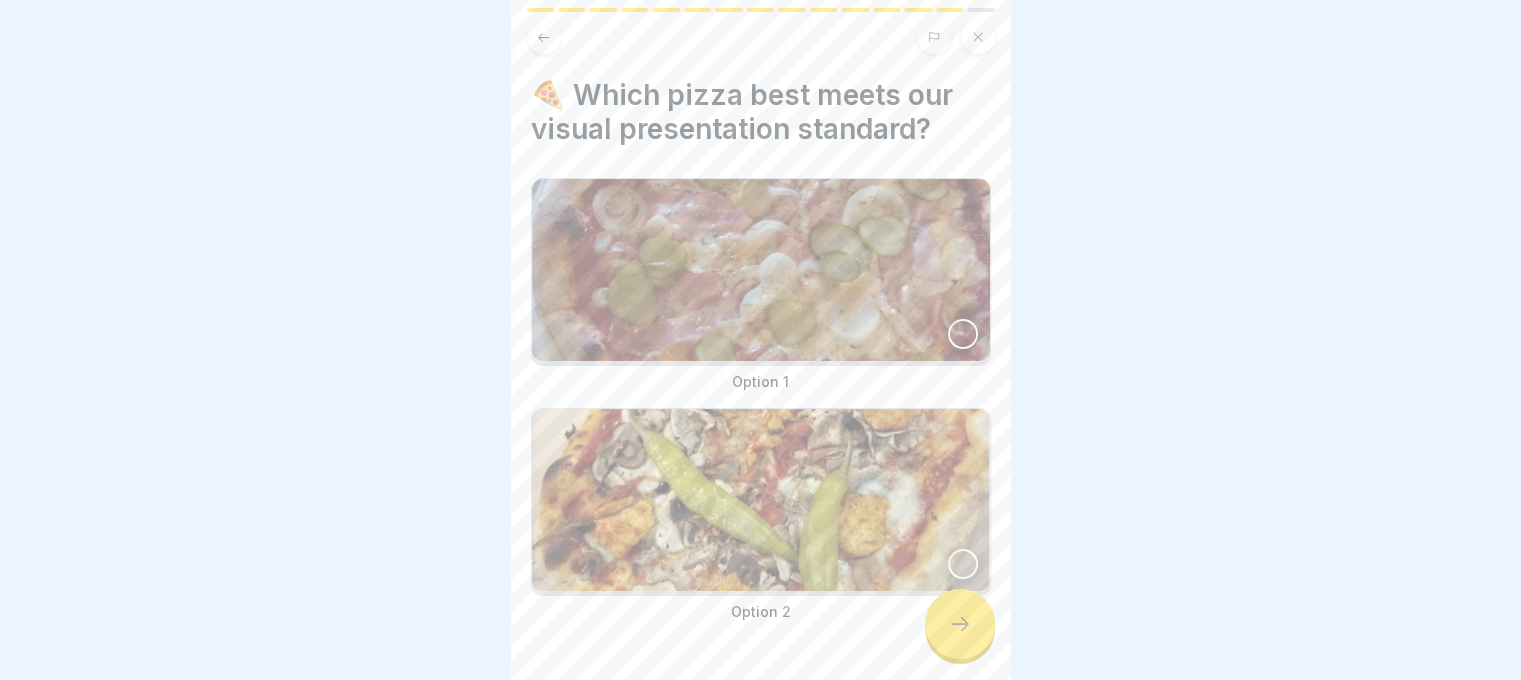 click at bounding box center [963, 334] 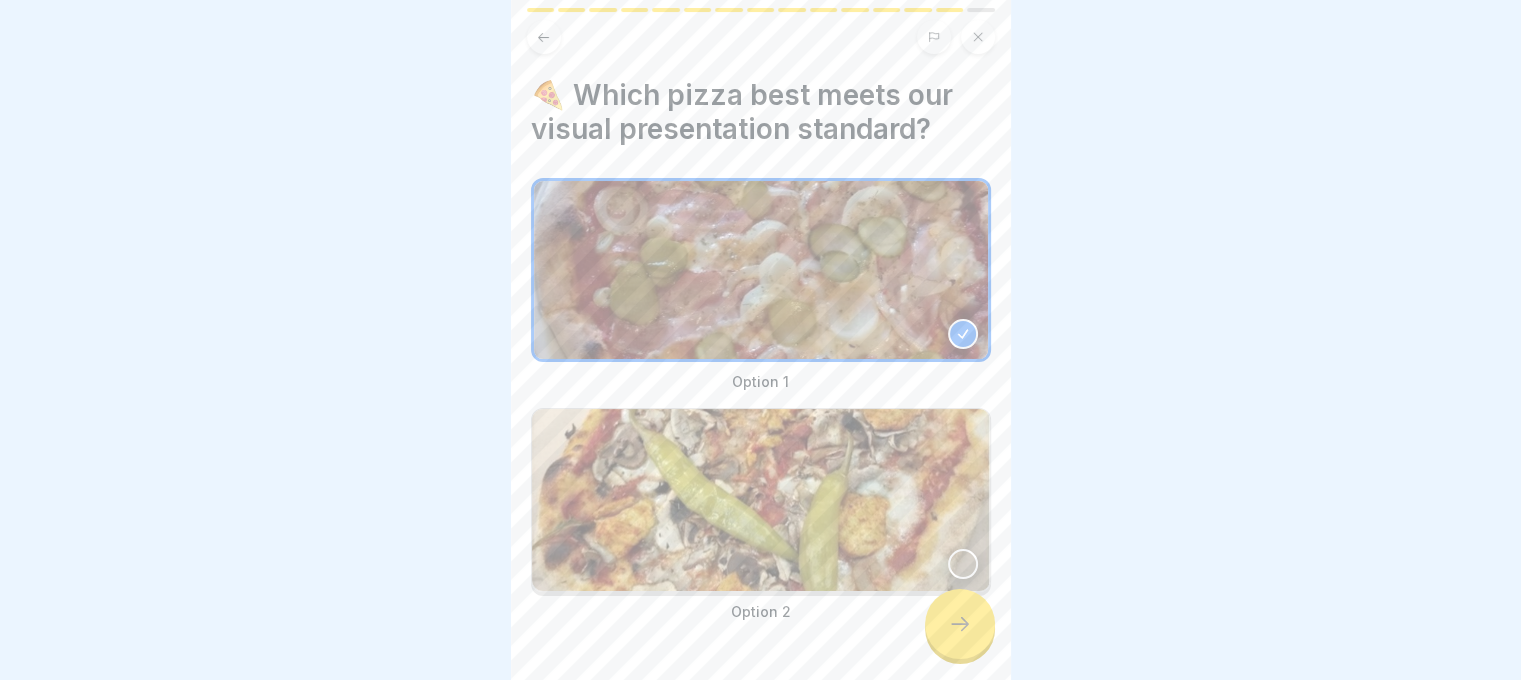 click at bounding box center (960, 624) 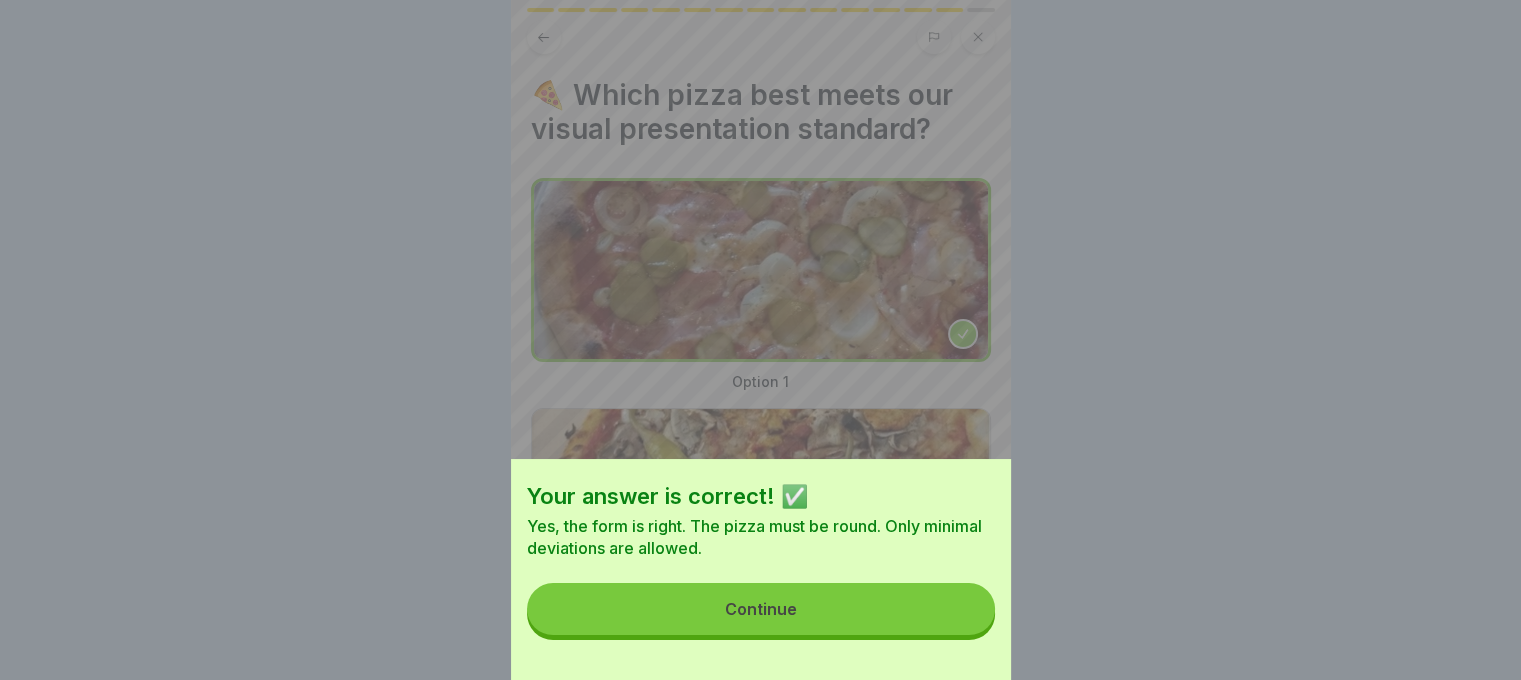 click on "Continue" at bounding box center (761, 609) 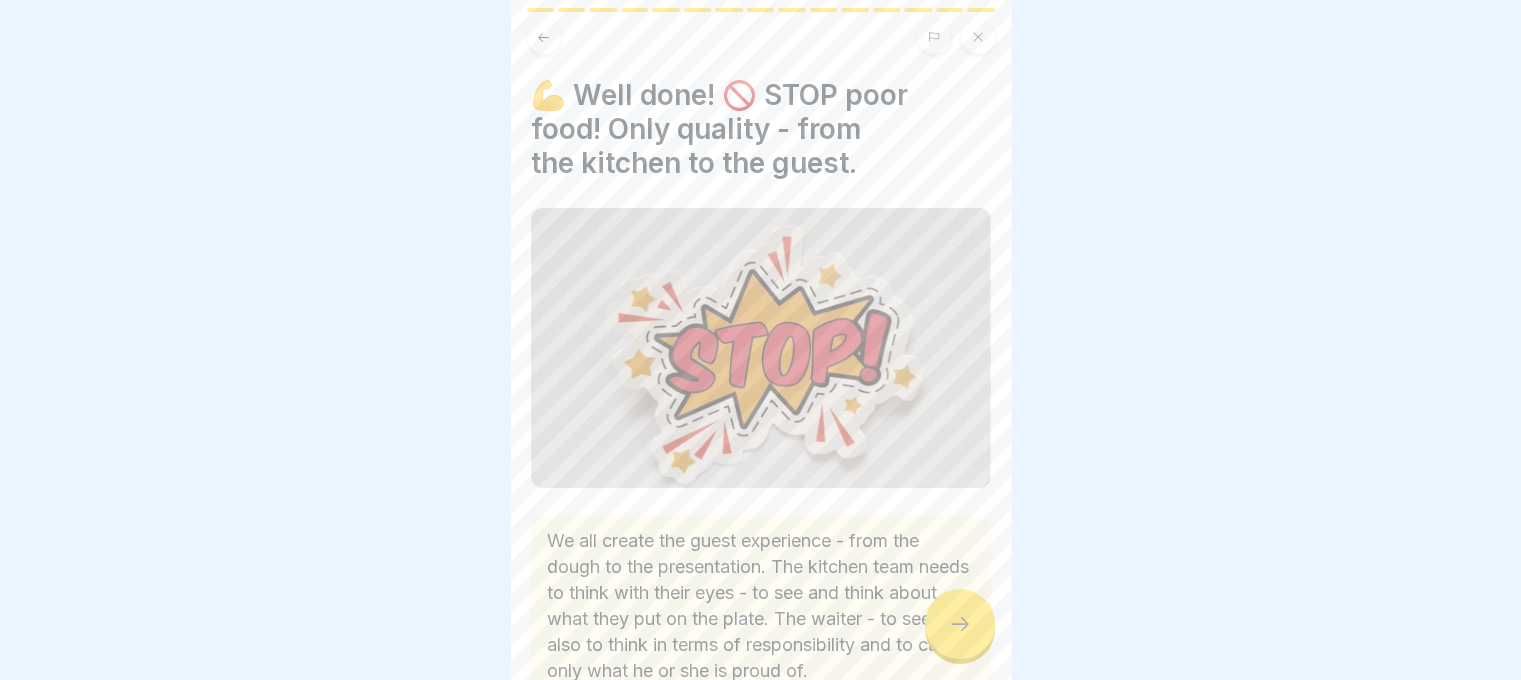 click at bounding box center [960, 624] 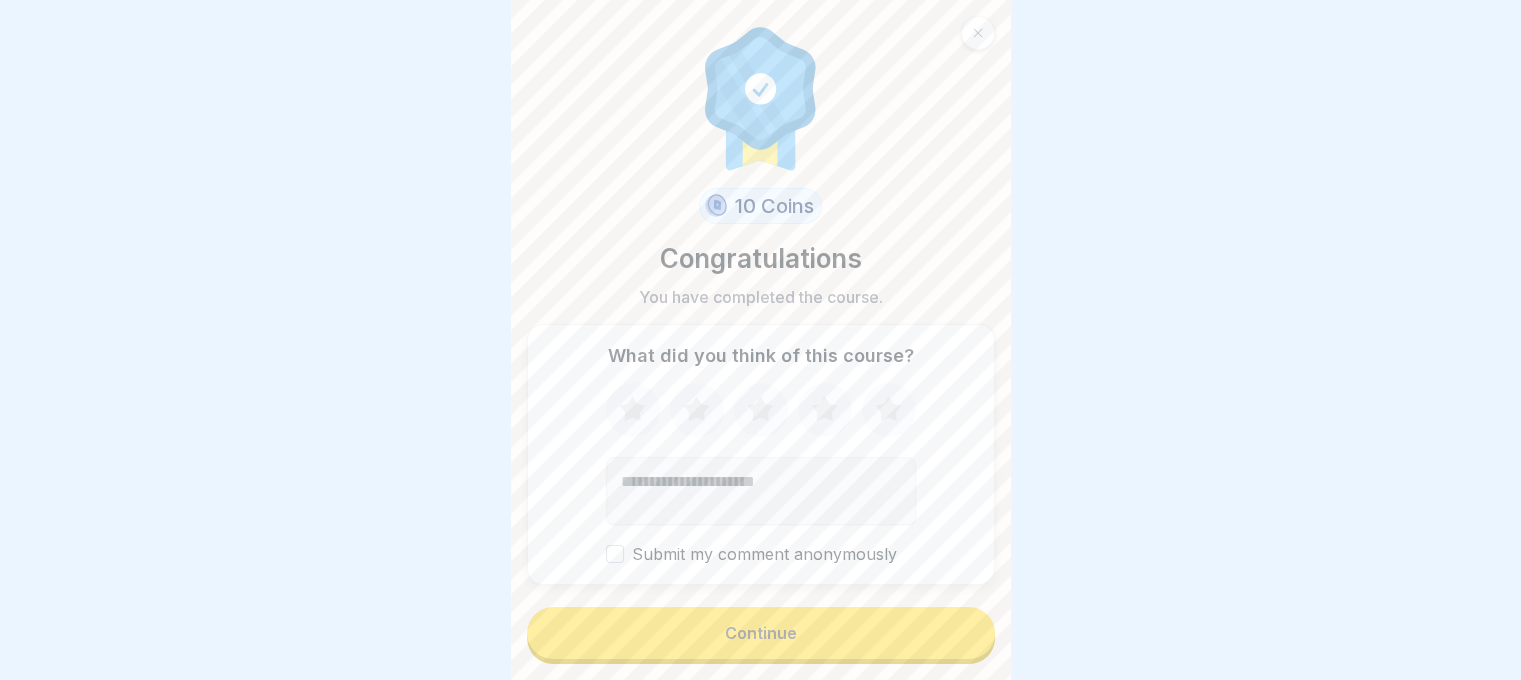 click on "Continue" at bounding box center [761, 633] 